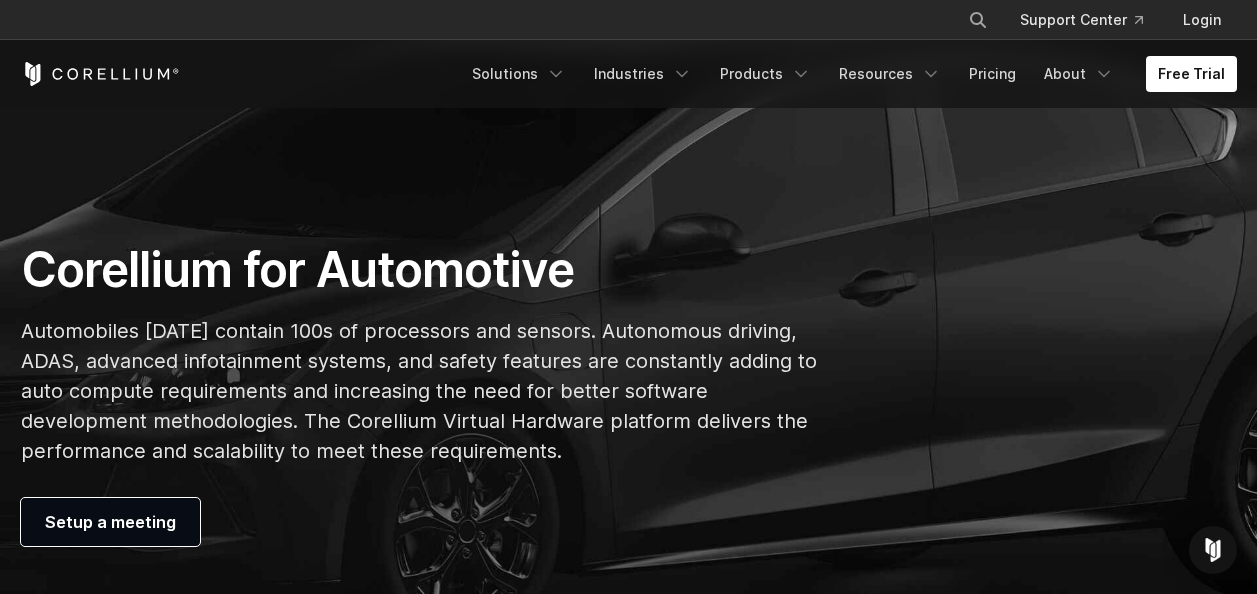scroll, scrollTop: 1000, scrollLeft: 0, axis: vertical 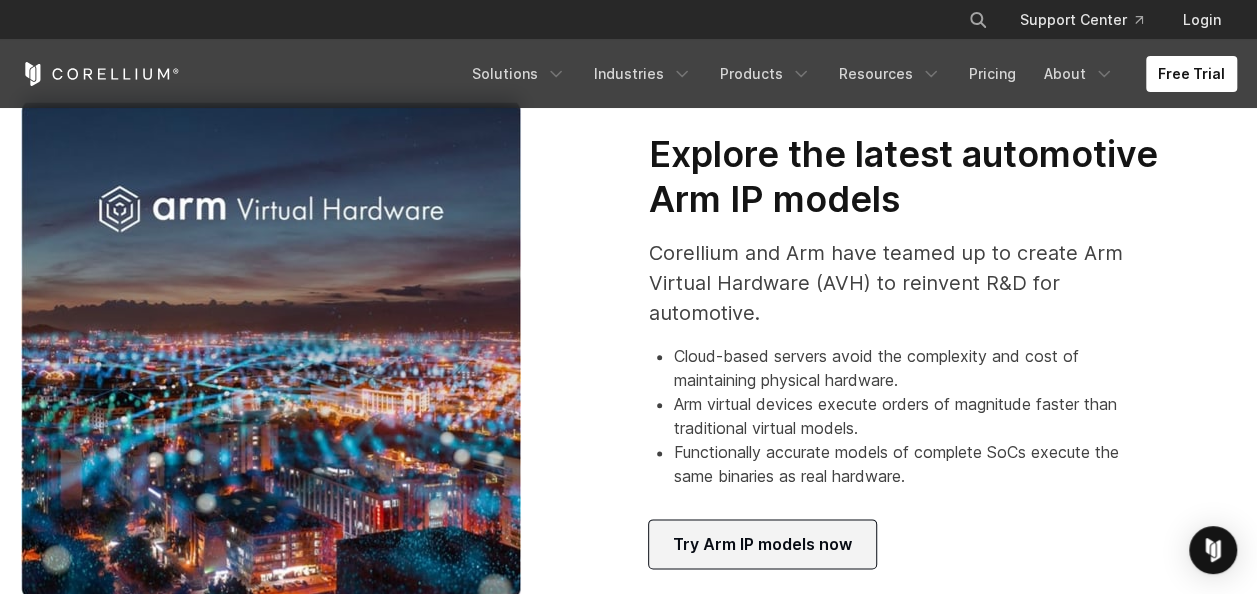 click on "Try Arm IP models now" at bounding box center [762, 544] 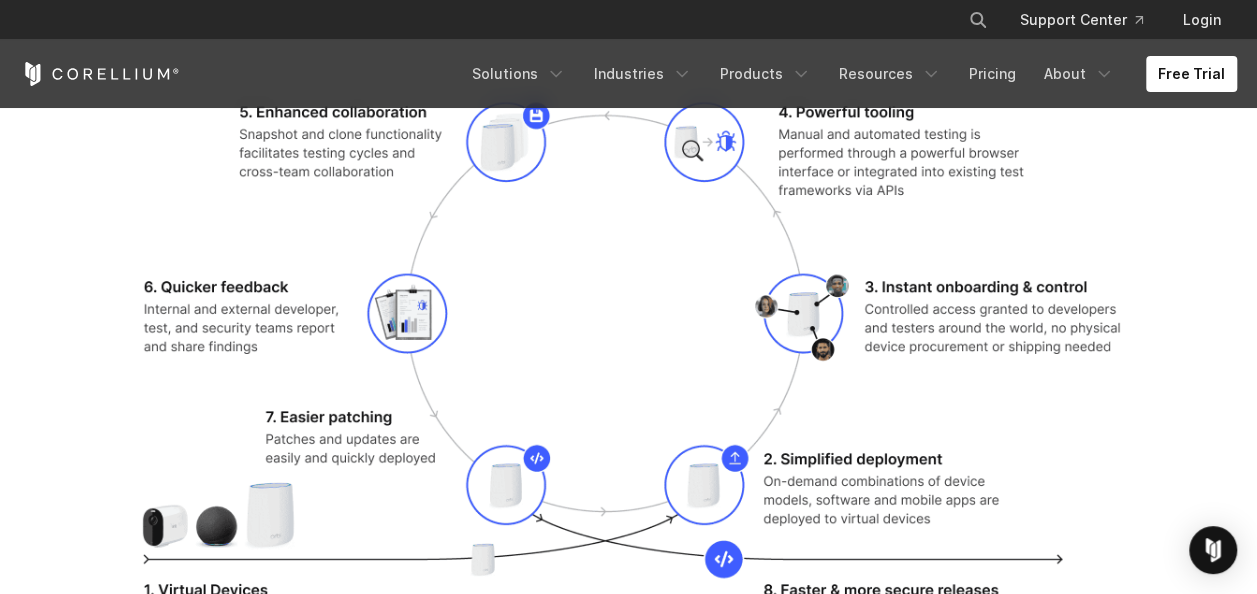 scroll, scrollTop: 3300, scrollLeft: 0, axis: vertical 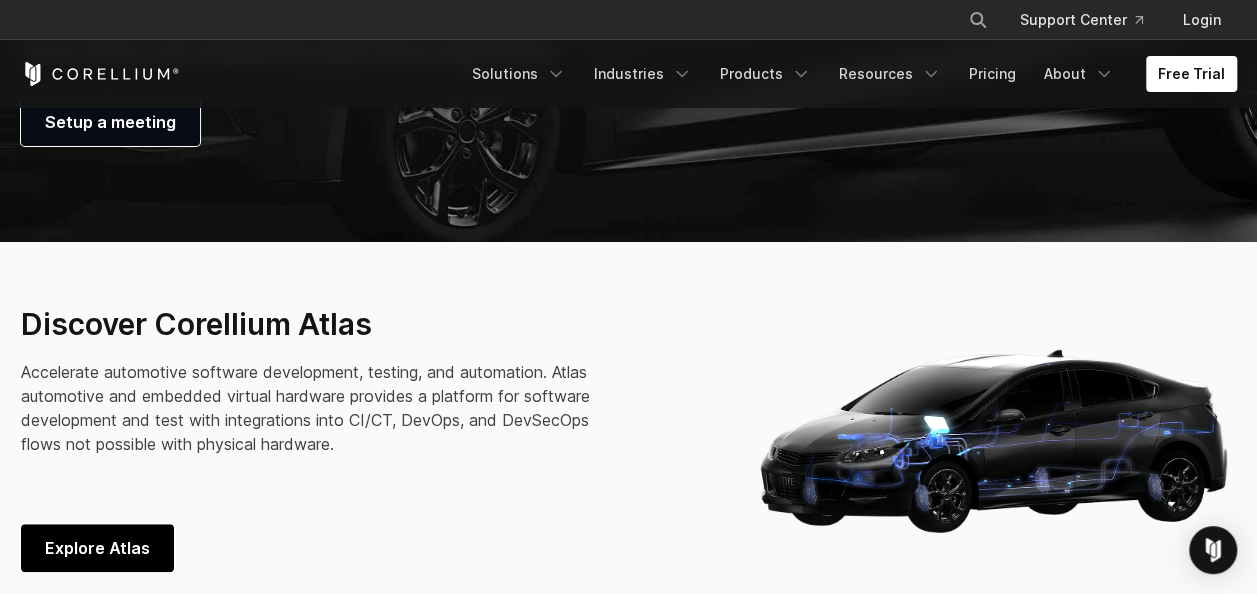 click on "Explore Atlas" at bounding box center (97, 548) 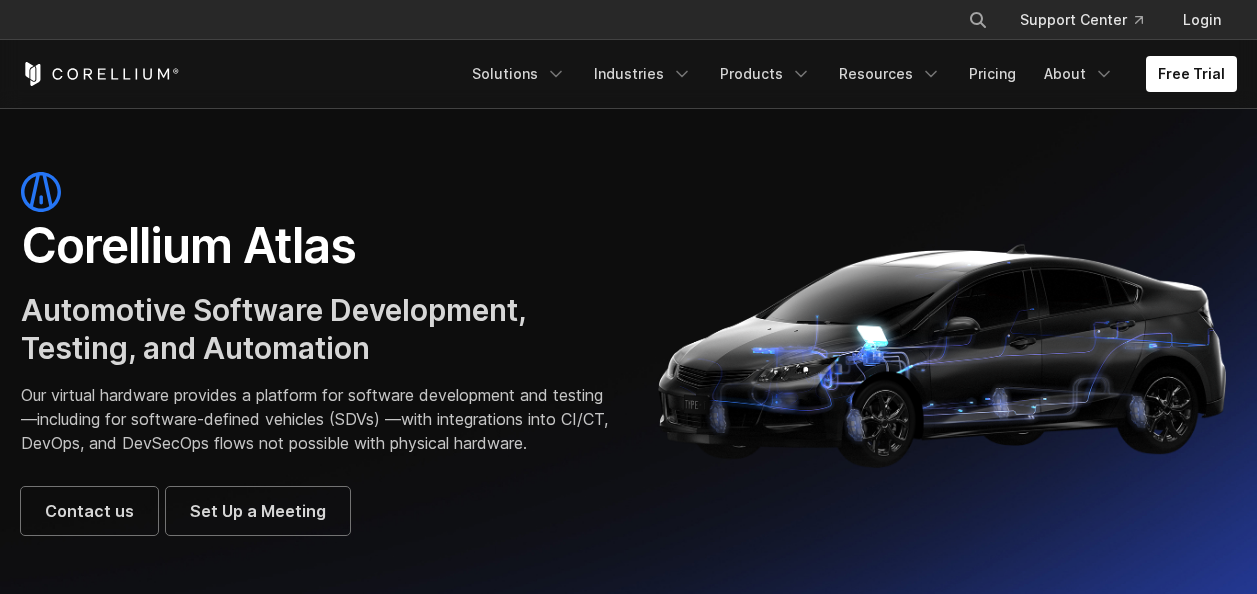 scroll, scrollTop: 200, scrollLeft: 0, axis: vertical 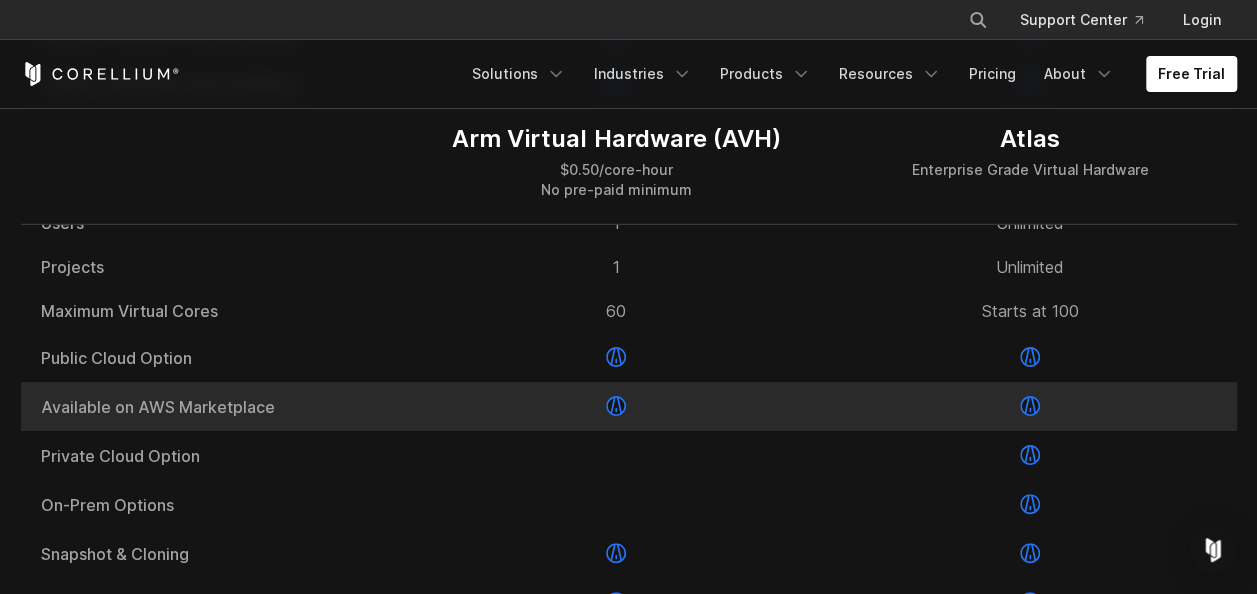 click at bounding box center [616, 406] 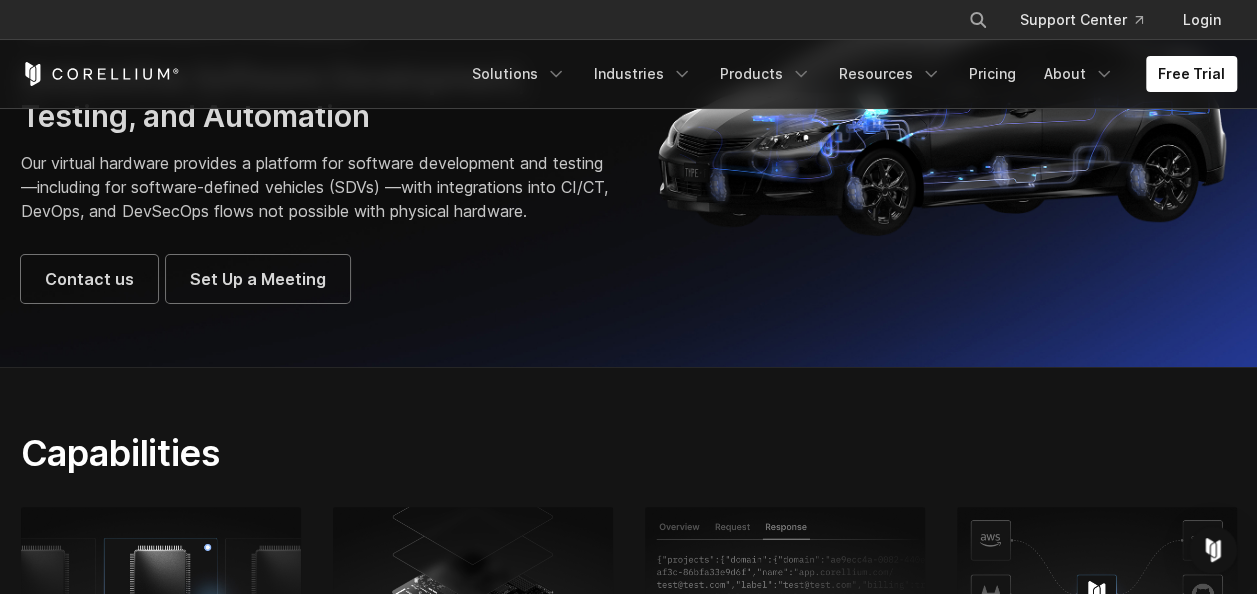 scroll, scrollTop: 0, scrollLeft: 0, axis: both 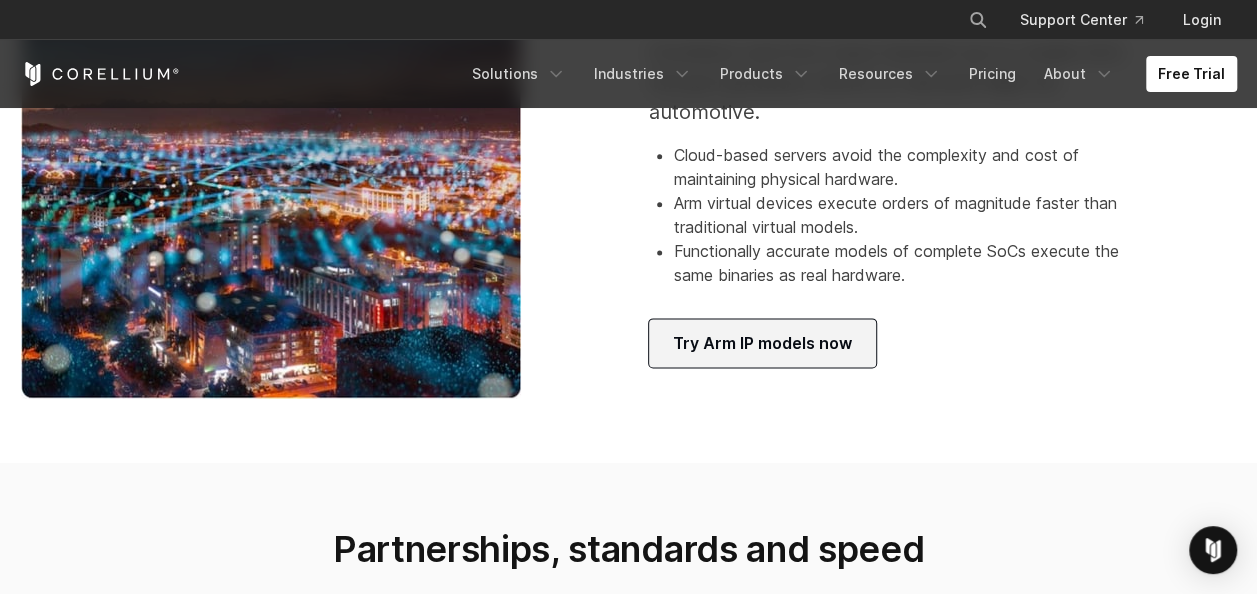 click on "Try Arm IP models now" at bounding box center [762, 343] 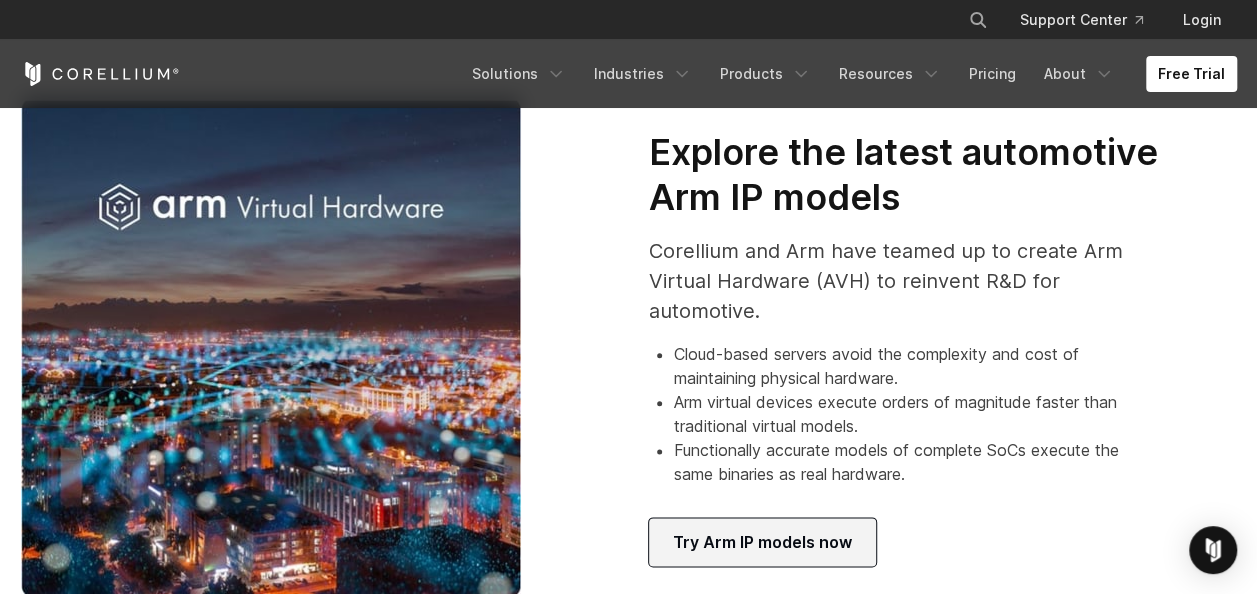 scroll, scrollTop: 1001, scrollLeft: 0, axis: vertical 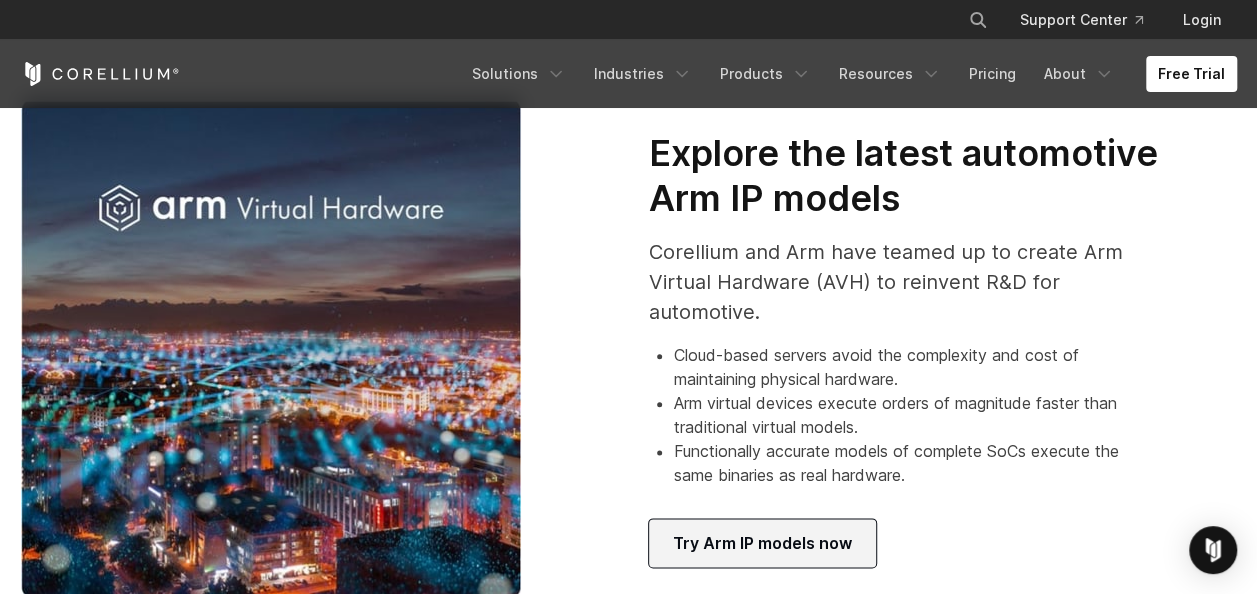 click on "Try Arm IP models now" at bounding box center (762, 543) 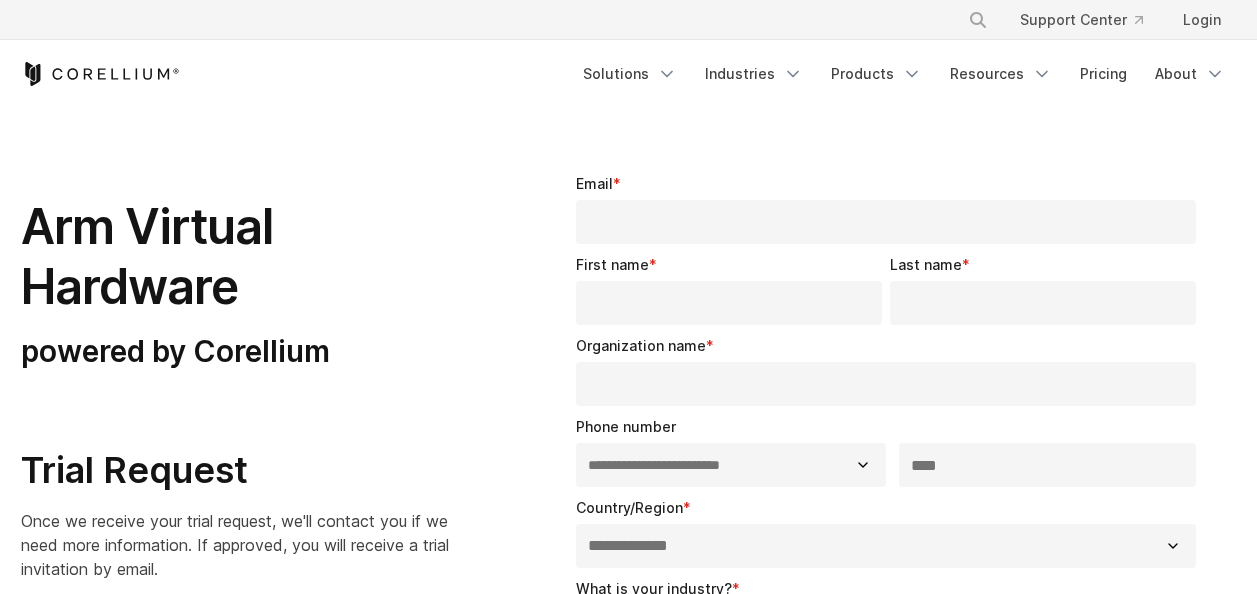 select on "**" 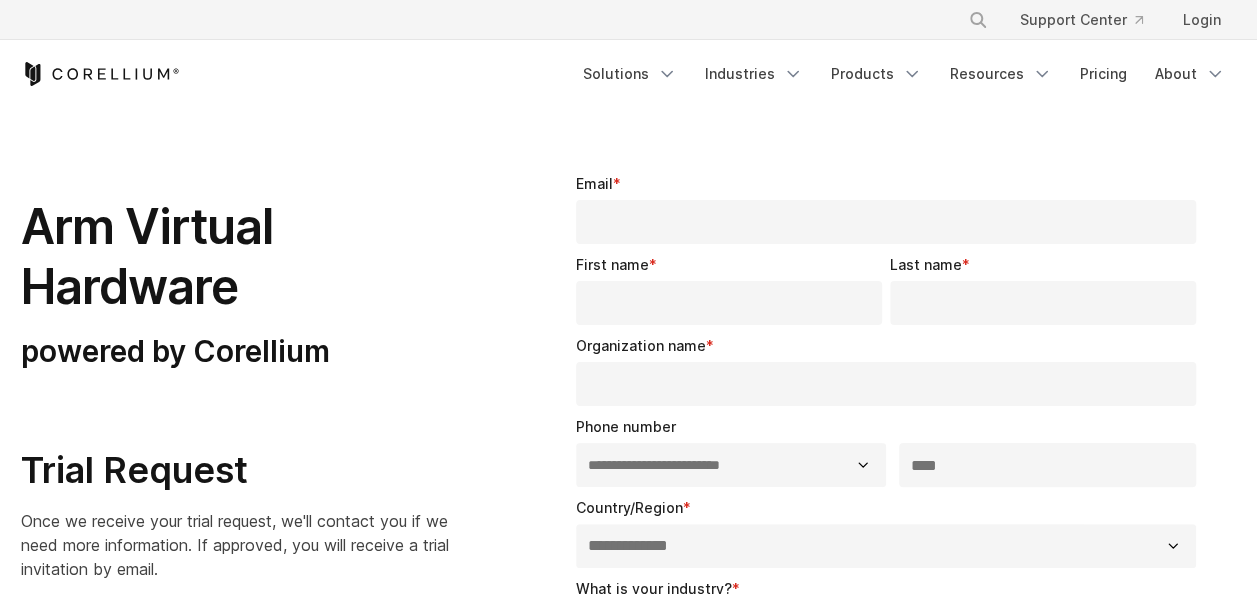 scroll, scrollTop: 0, scrollLeft: 0, axis: both 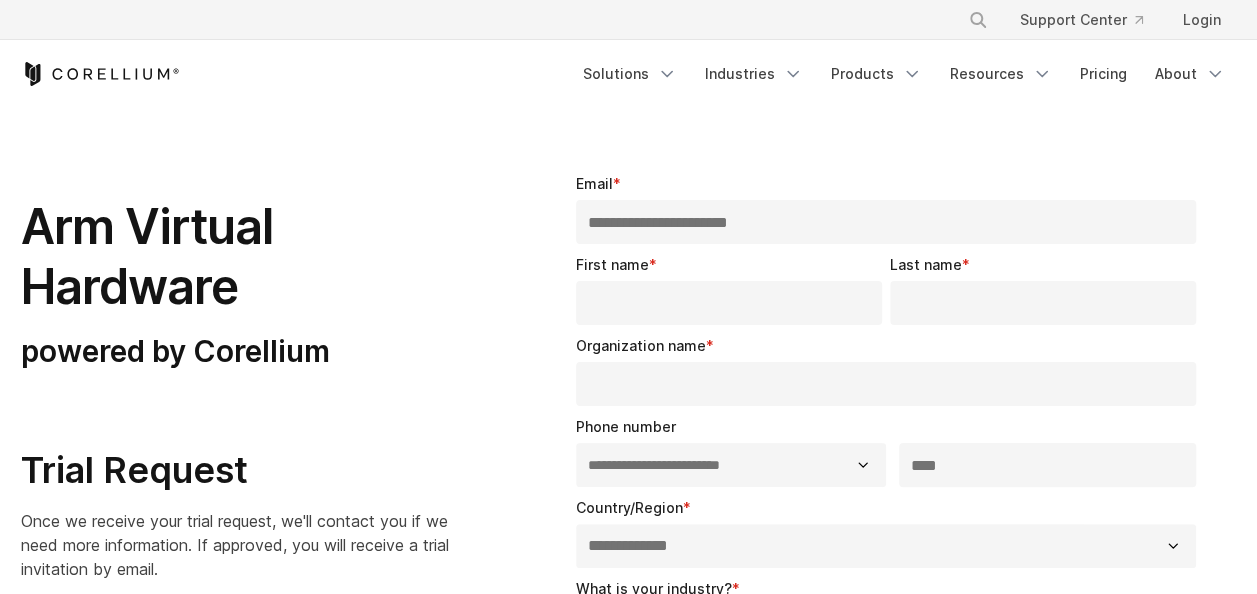 type on "*******" 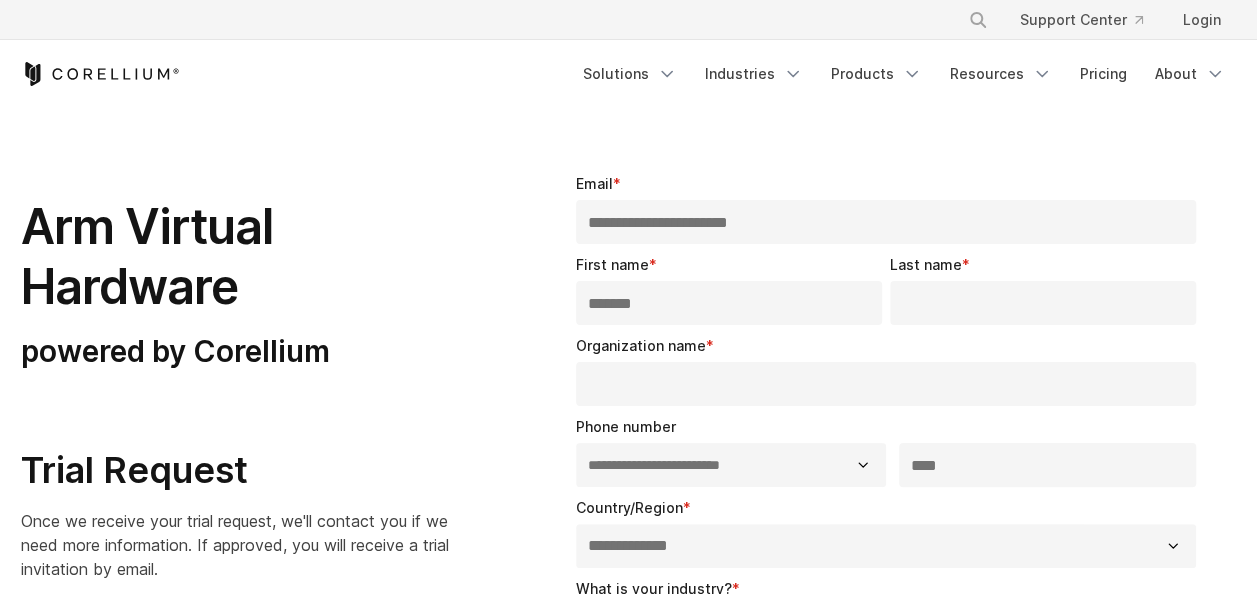 type on "*" 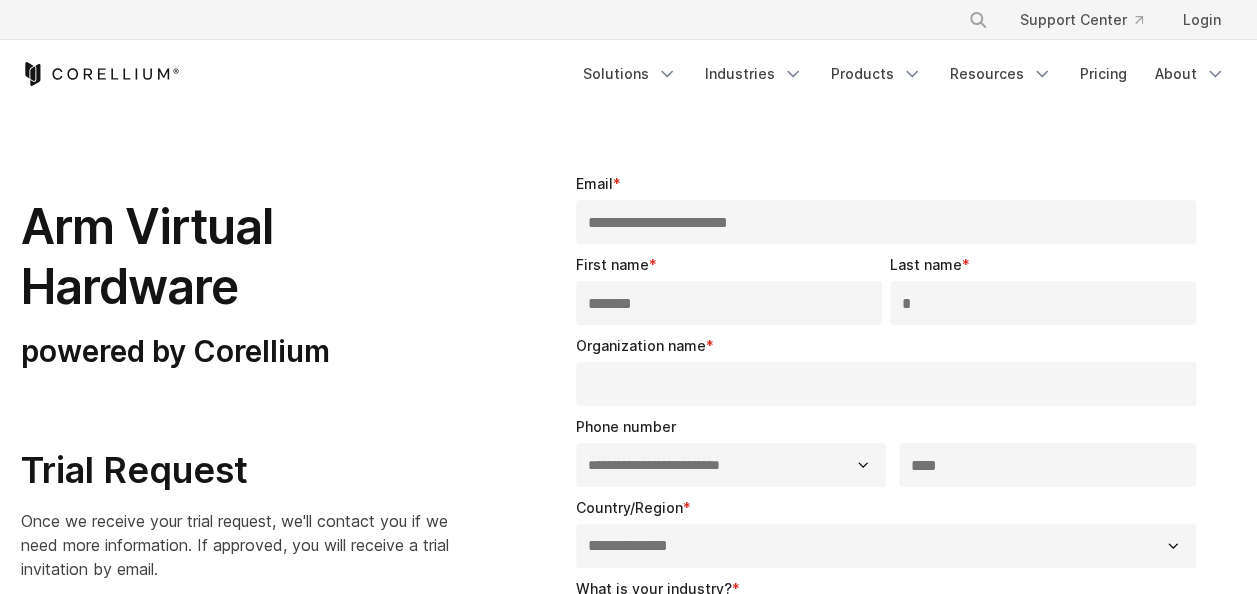 type on "**********" 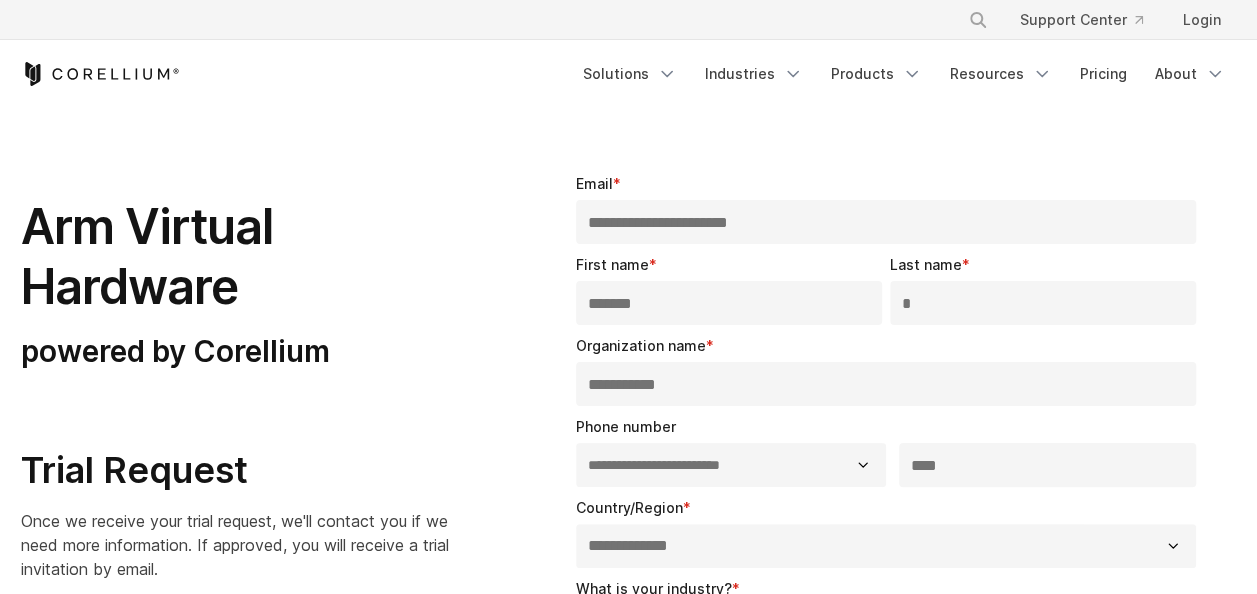 select on "*****" 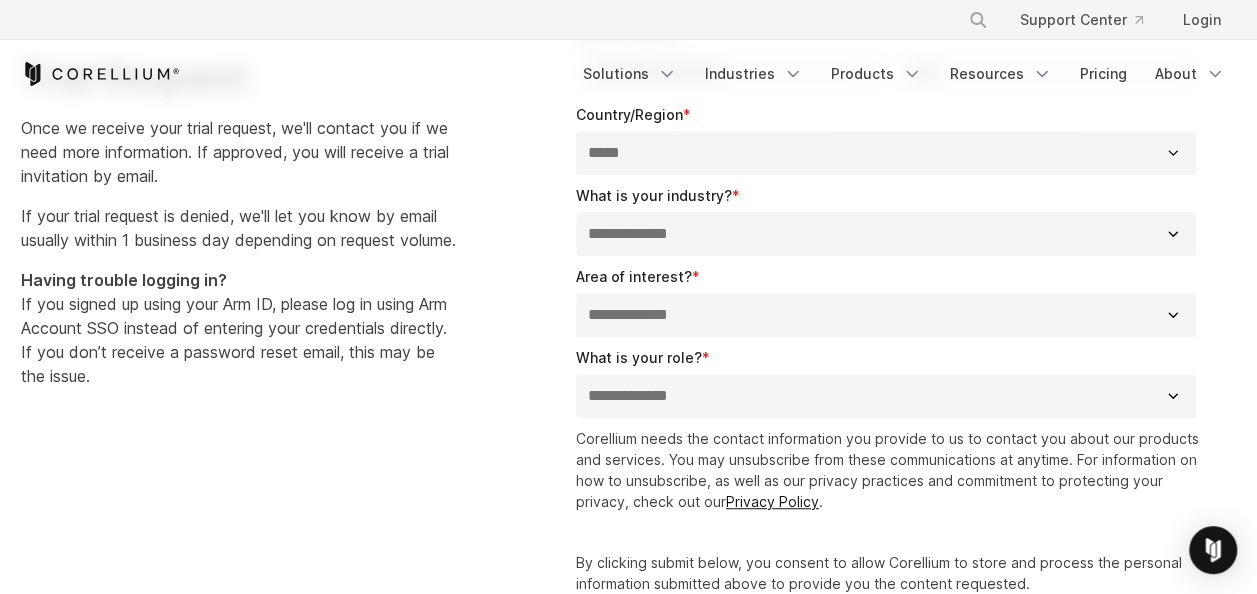 scroll, scrollTop: 400, scrollLeft: 0, axis: vertical 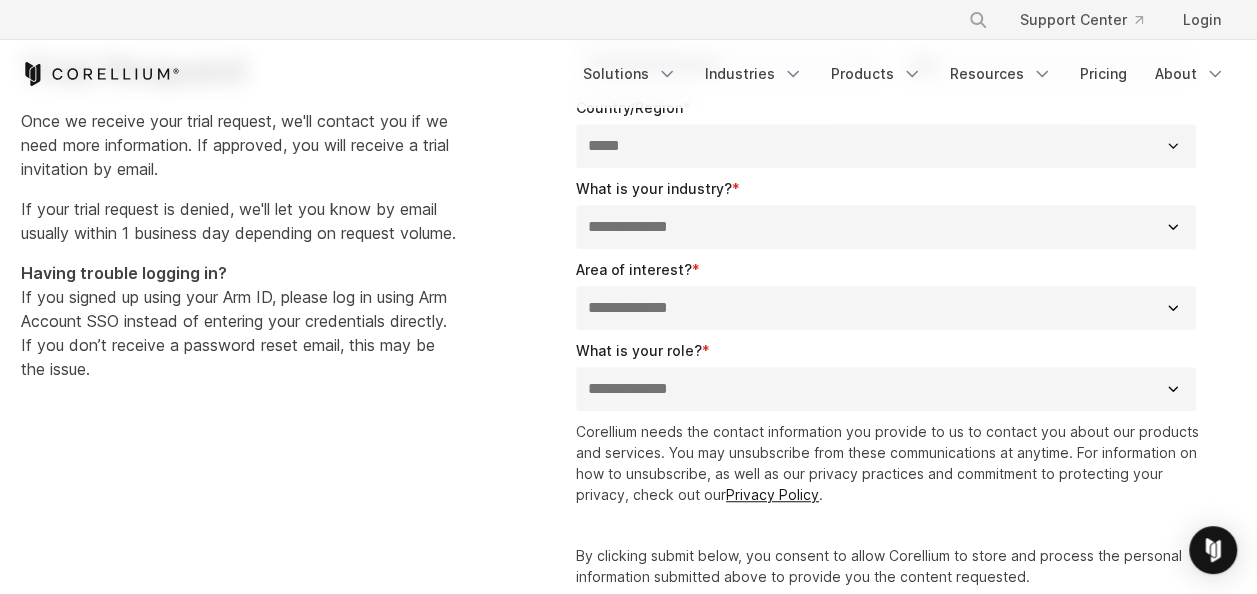 click on "**********" at bounding box center [886, 227] 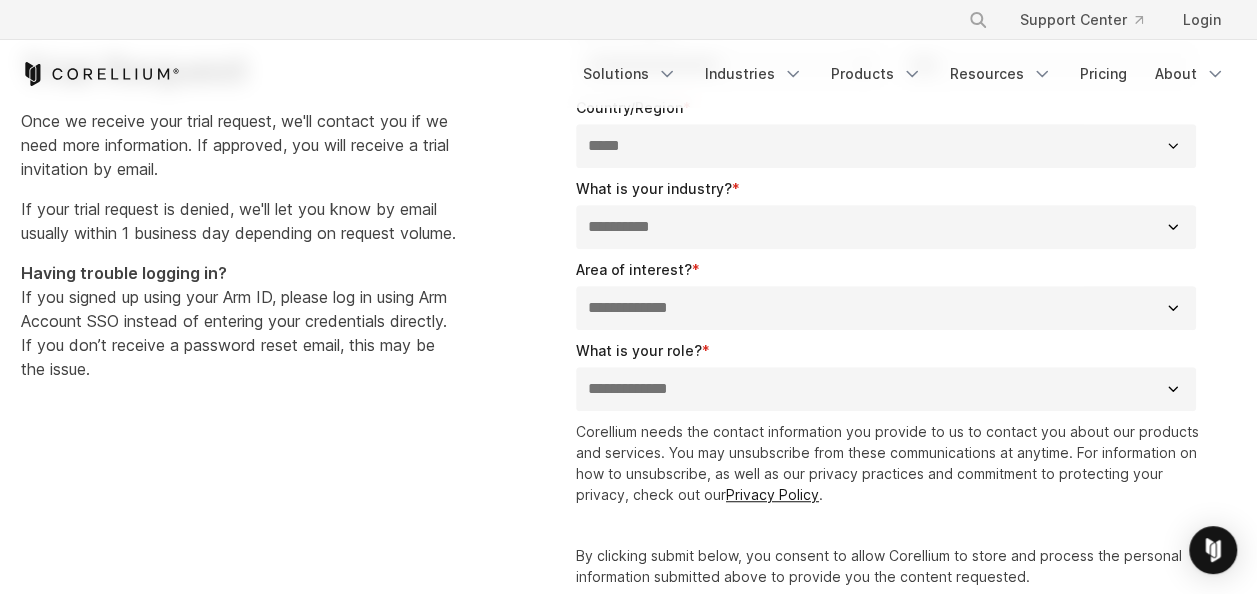 click on "**********" at bounding box center [886, 227] 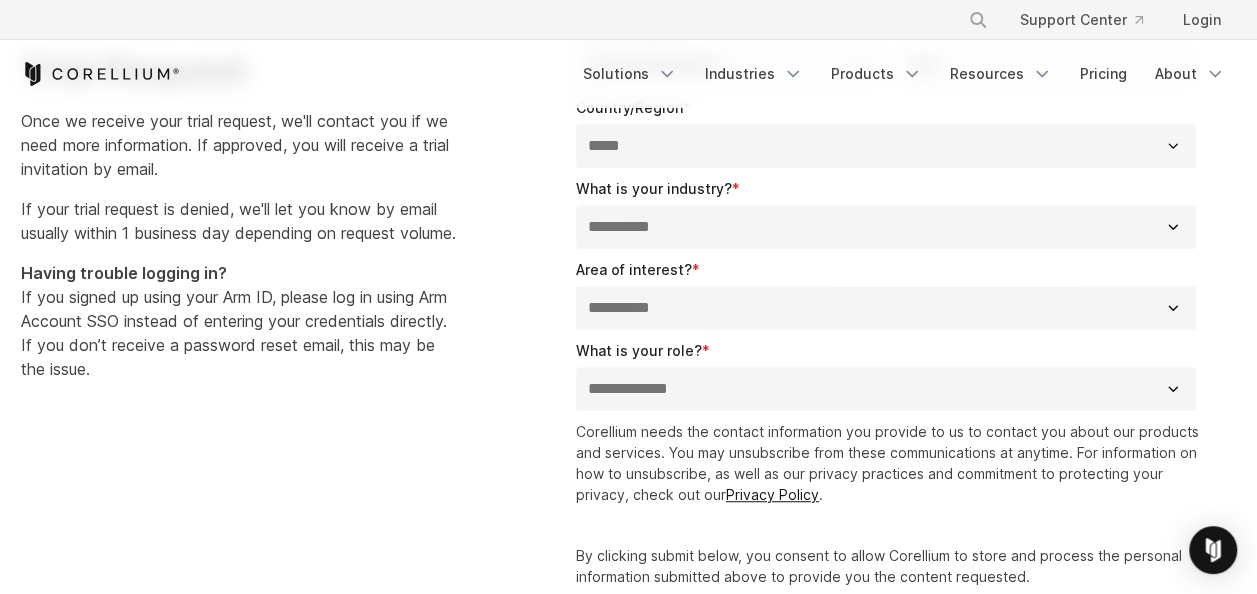 click on "**********" at bounding box center (886, 308) 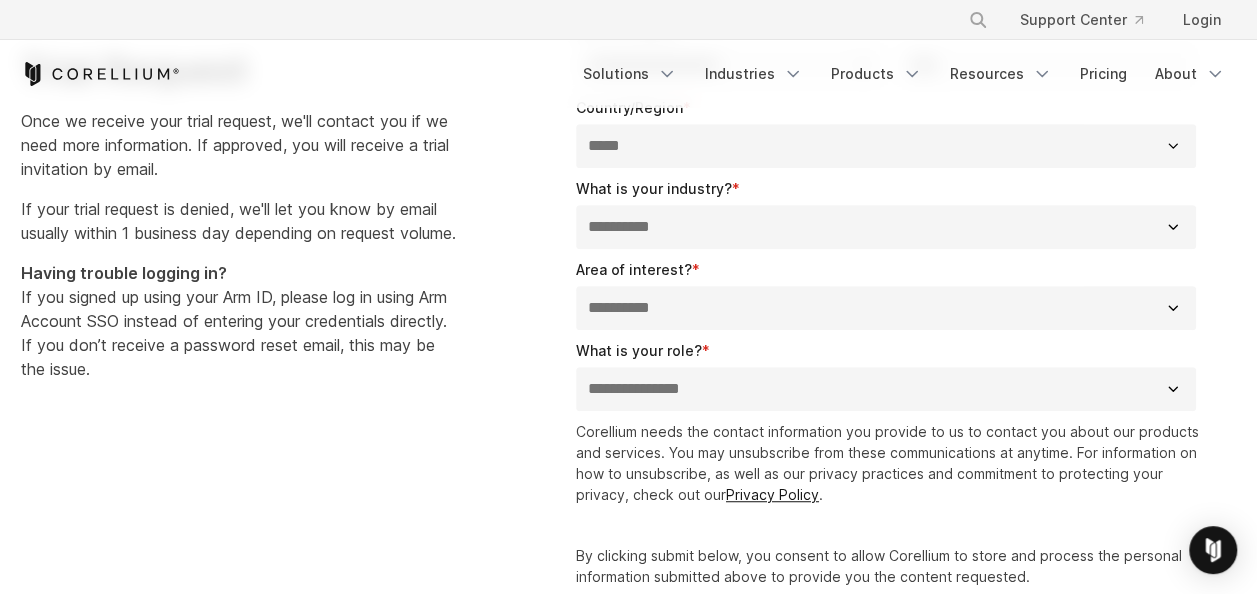 click on "**********" at bounding box center (886, 389) 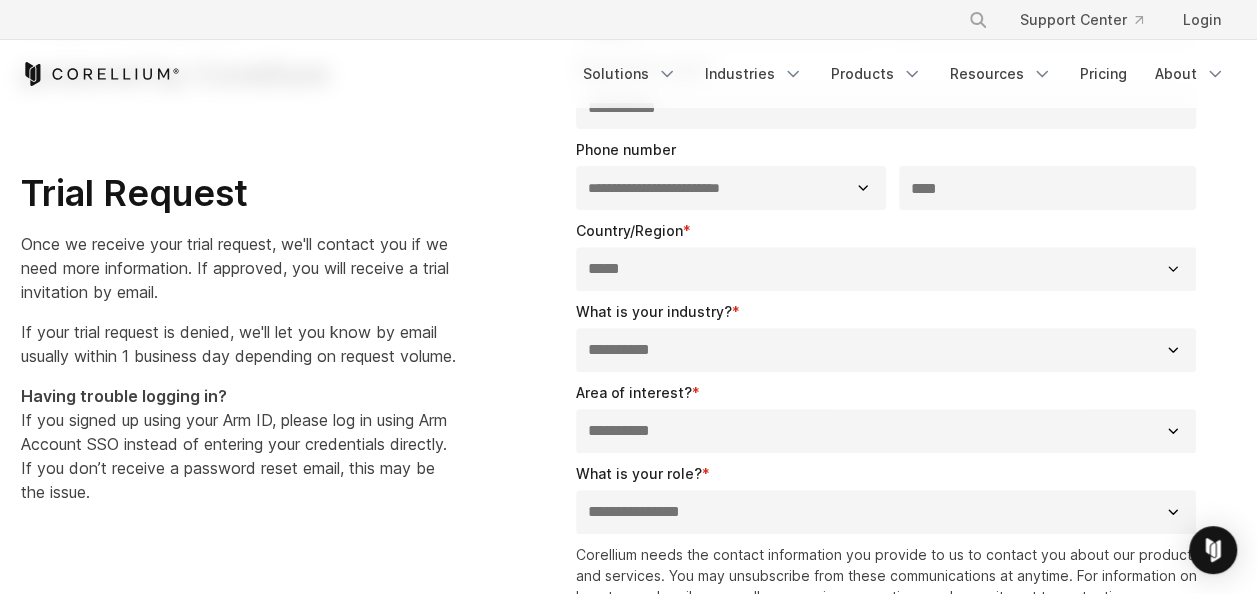 scroll, scrollTop: 500, scrollLeft: 0, axis: vertical 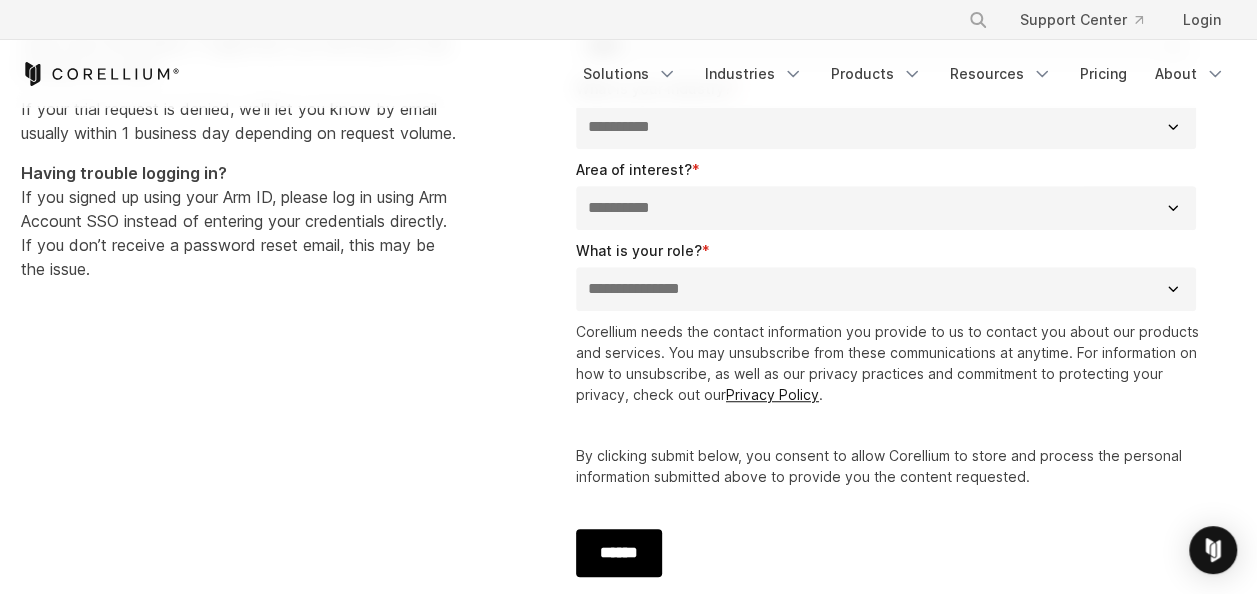 click on "******" at bounding box center [619, 553] 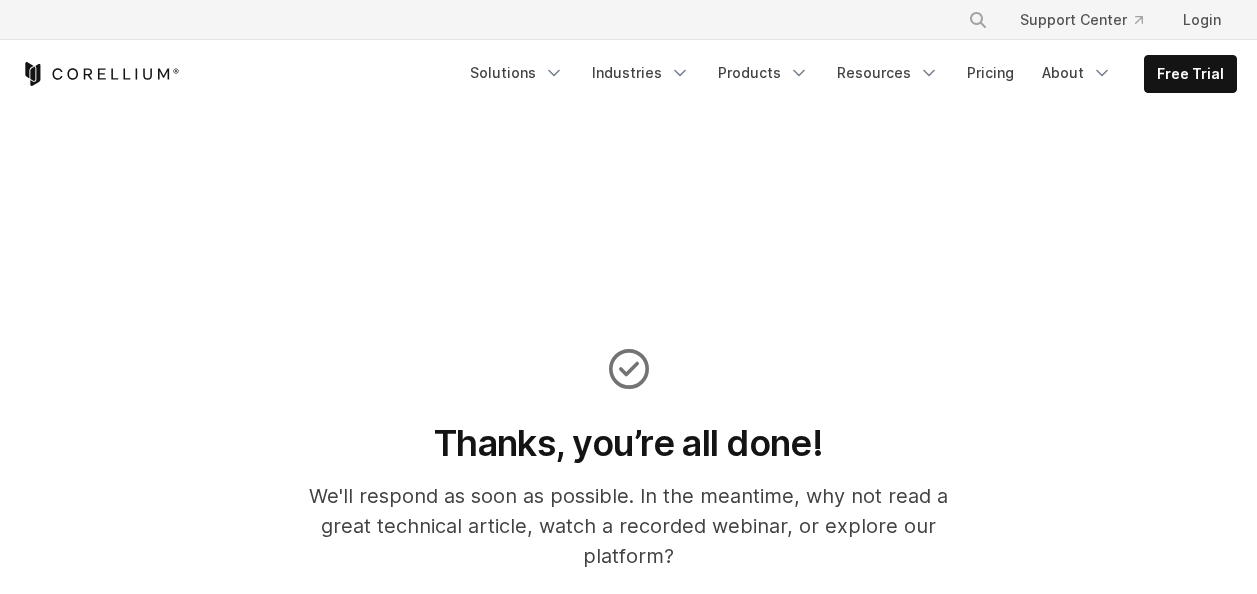scroll, scrollTop: 0, scrollLeft: 0, axis: both 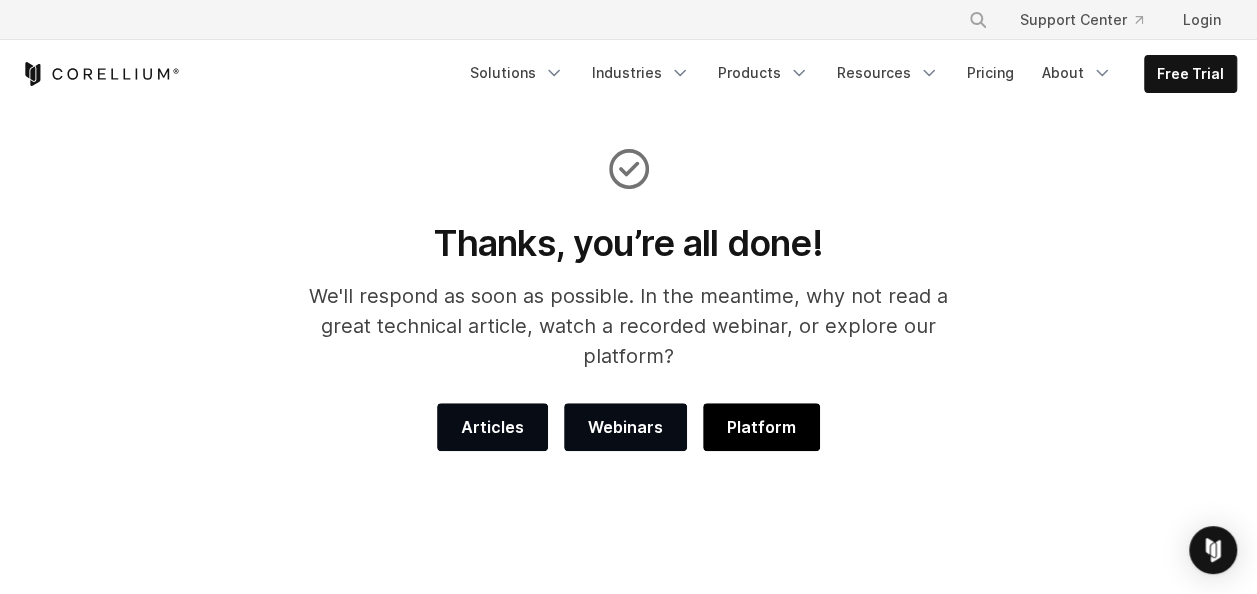 click on "Platform" at bounding box center [761, 427] 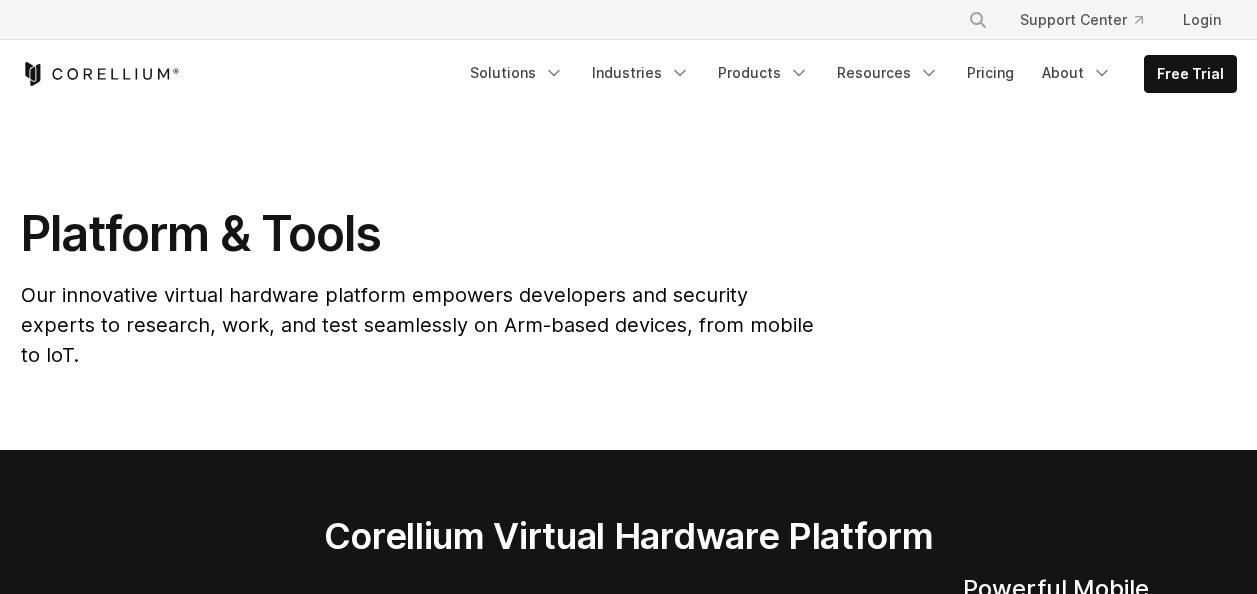 scroll, scrollTop: 400, scrollLeft: 0, axis: vertical 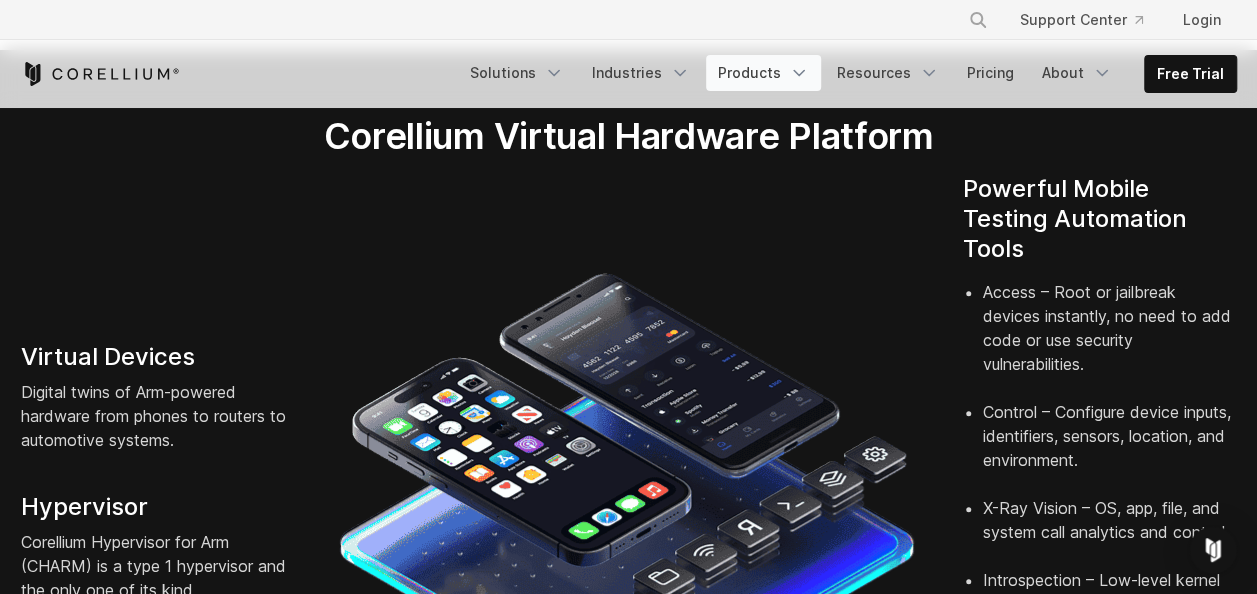 click on "Products" at bounding box center [763, 73] 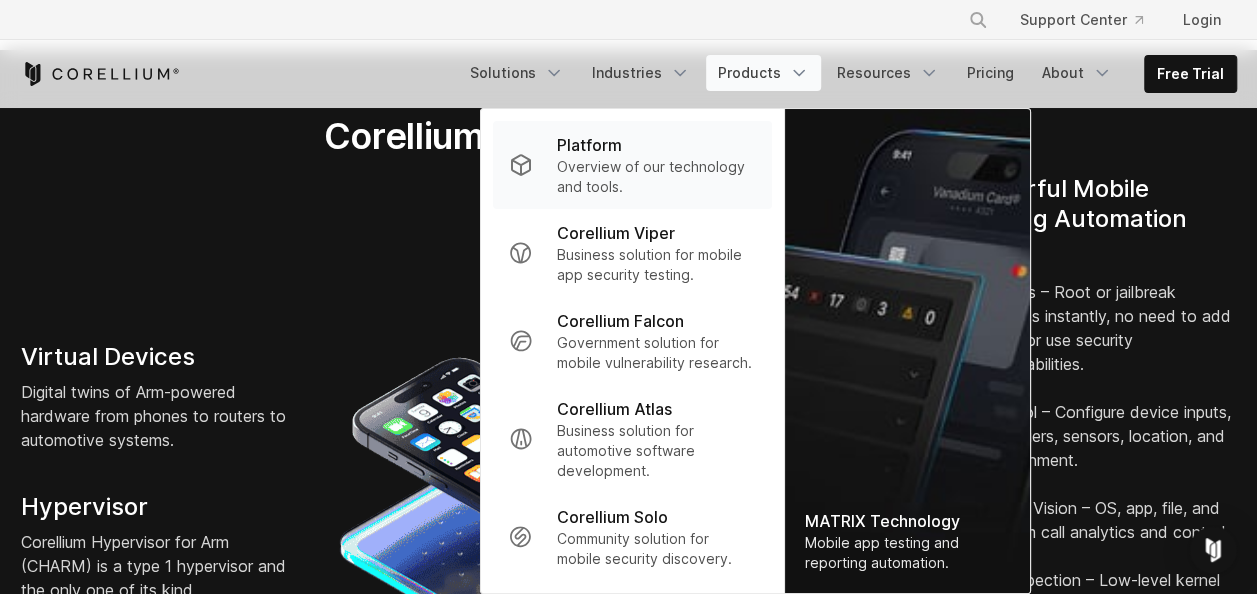 click on "Platform" at bounding box center (588, 145) 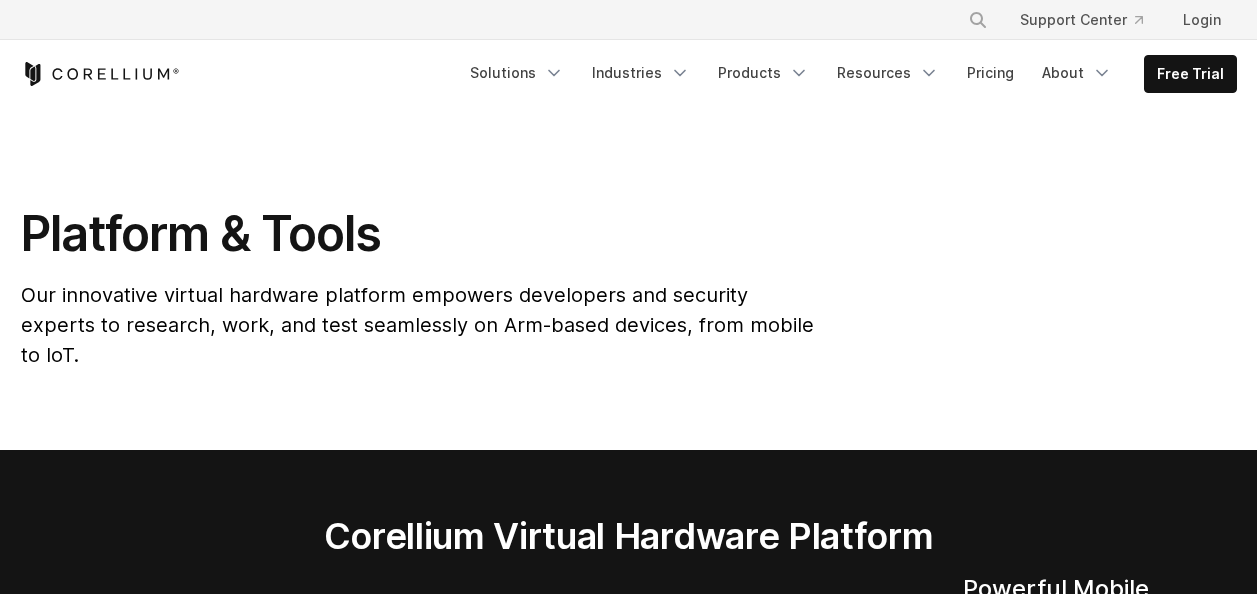 scroll, scrollTop: 0, scrollLeft: 0, axis: both 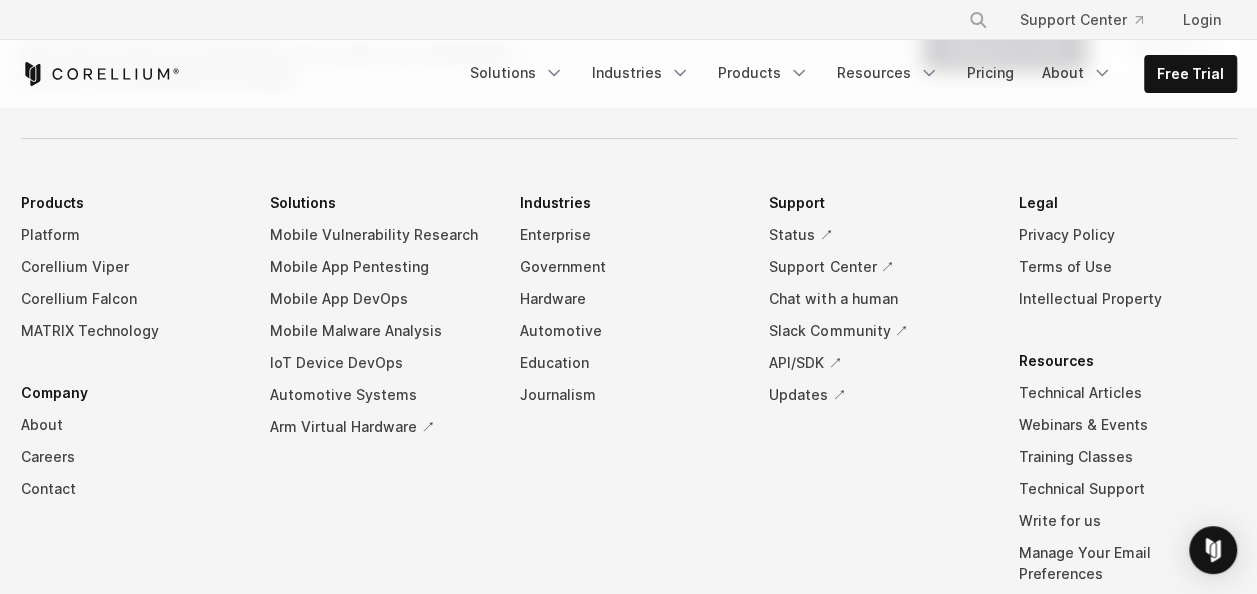 click on "The Corellium cloud service runs on AWS using the latest AWS Graviton servers." at bounding box center (629, -290) 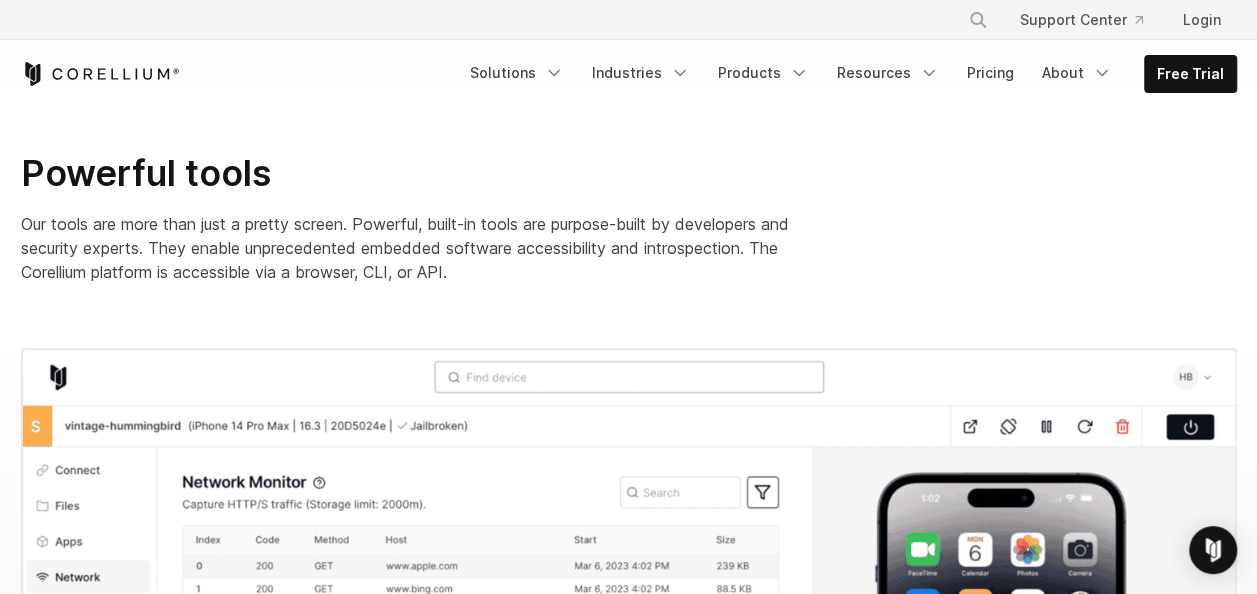 scroll, scrollTop: 1700, scrollLeft: 0, axis: vertical 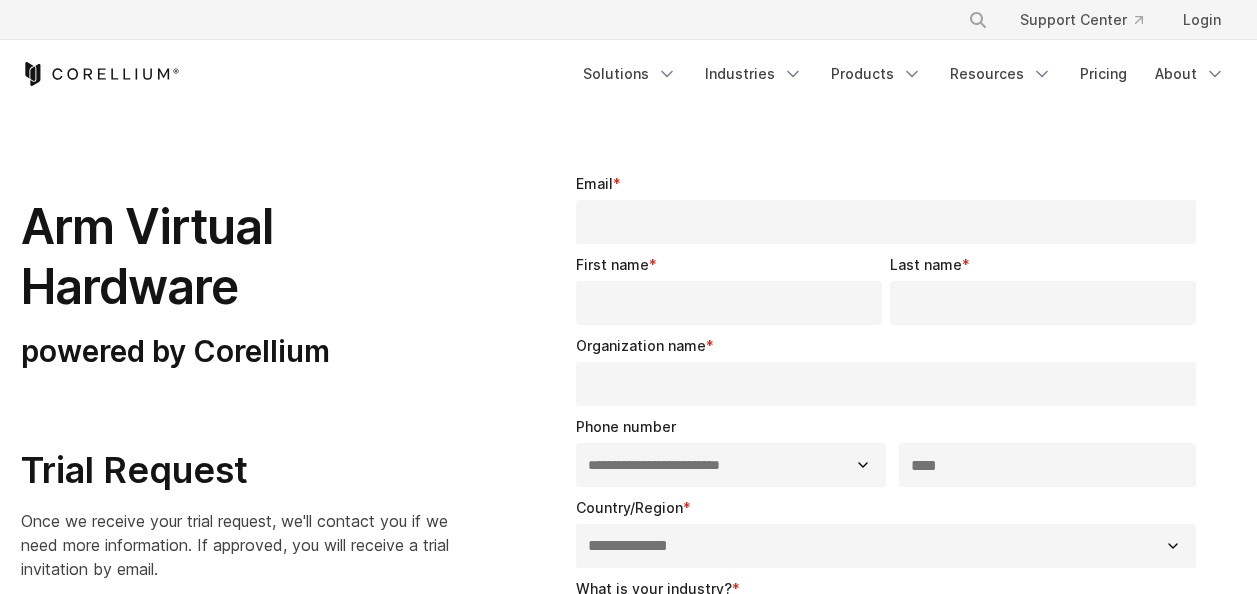 select on "**" 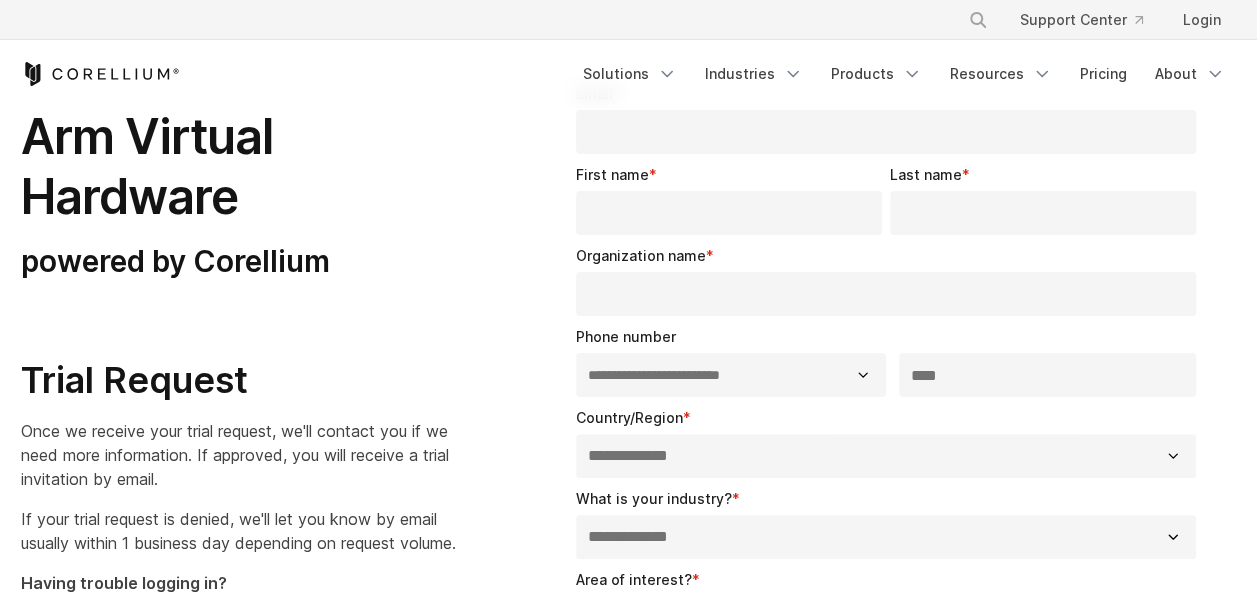 scroll, scrollTop: 0, scrollLeft: 0, axis: both 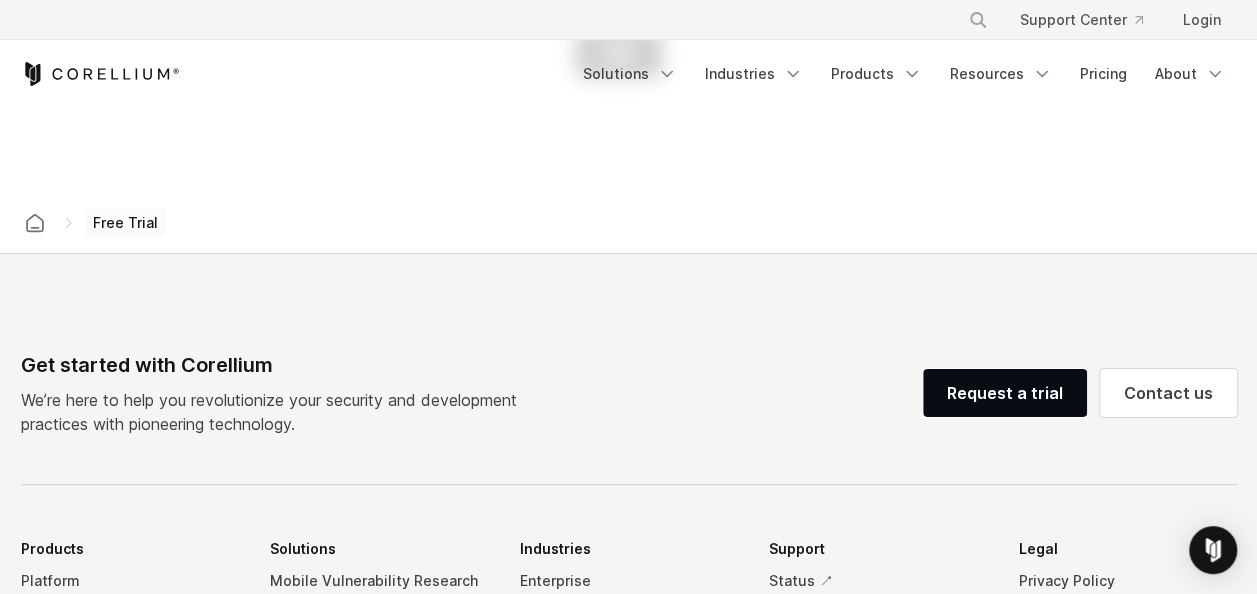click on "Free Trial" at bounding box center (125, 223) 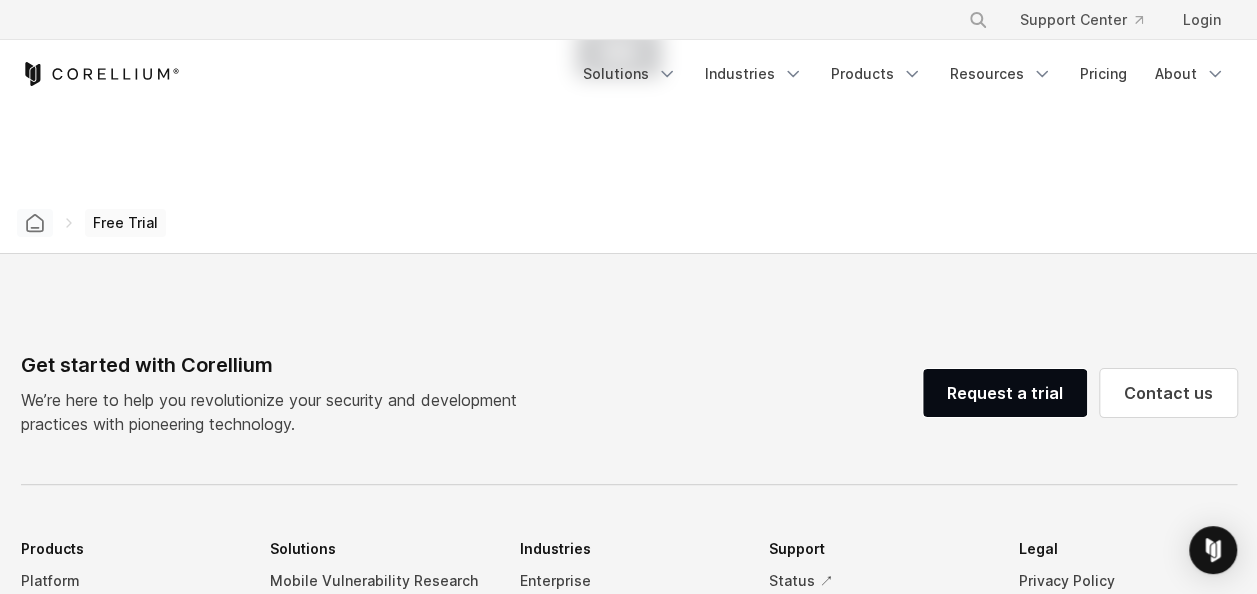 click 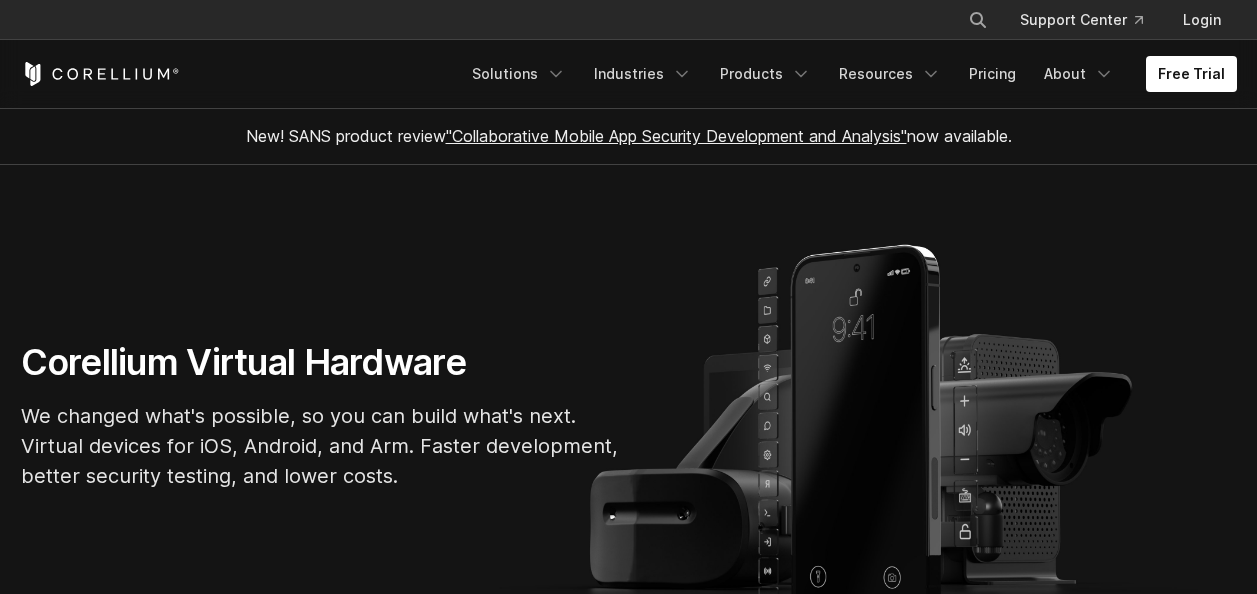 scroll, scrollTop: 0, scrollLeft: 0, axis: both 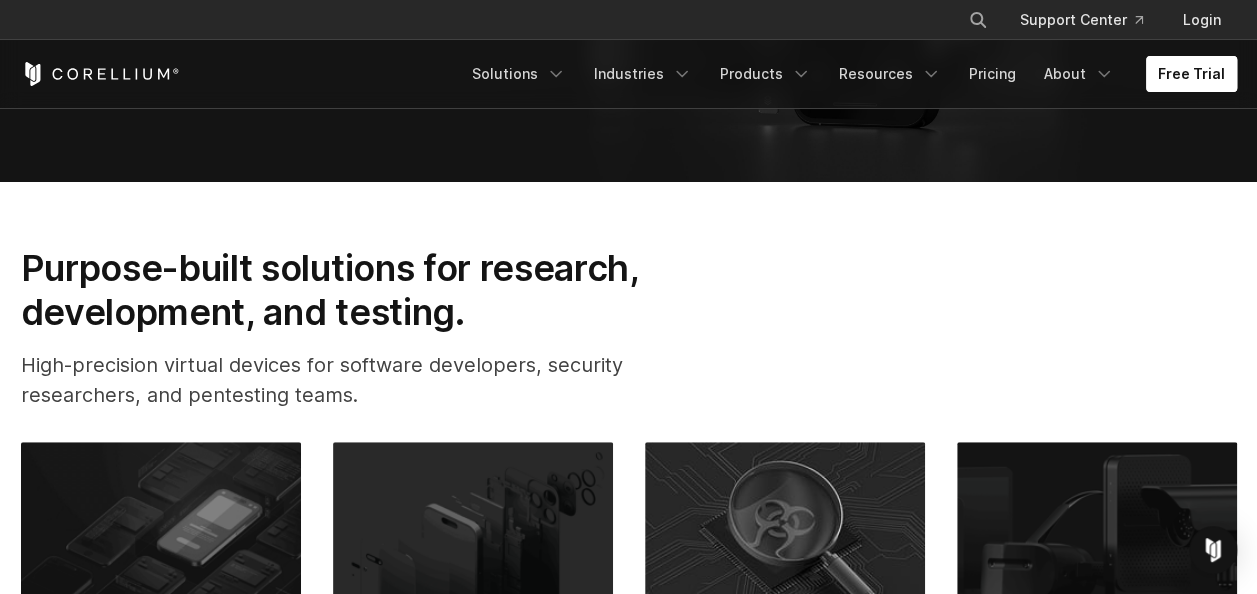 click on "Free Trial" at bounding box center (1191, 74) 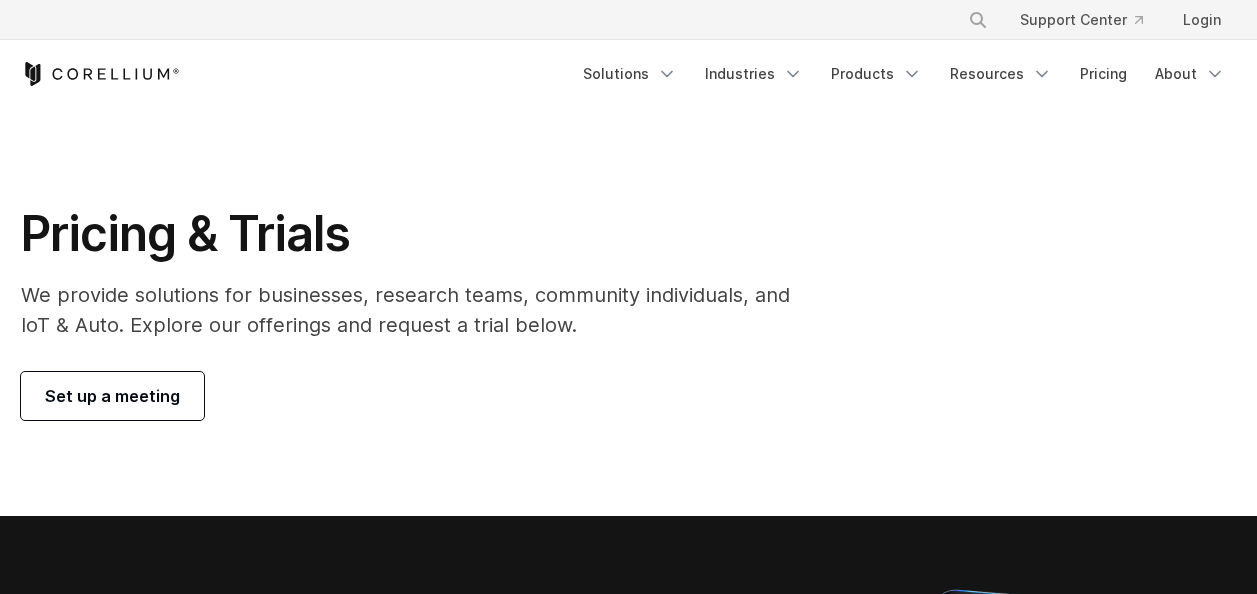 scroll, scrollTop: 0, scrollLeft: 0, axis: both 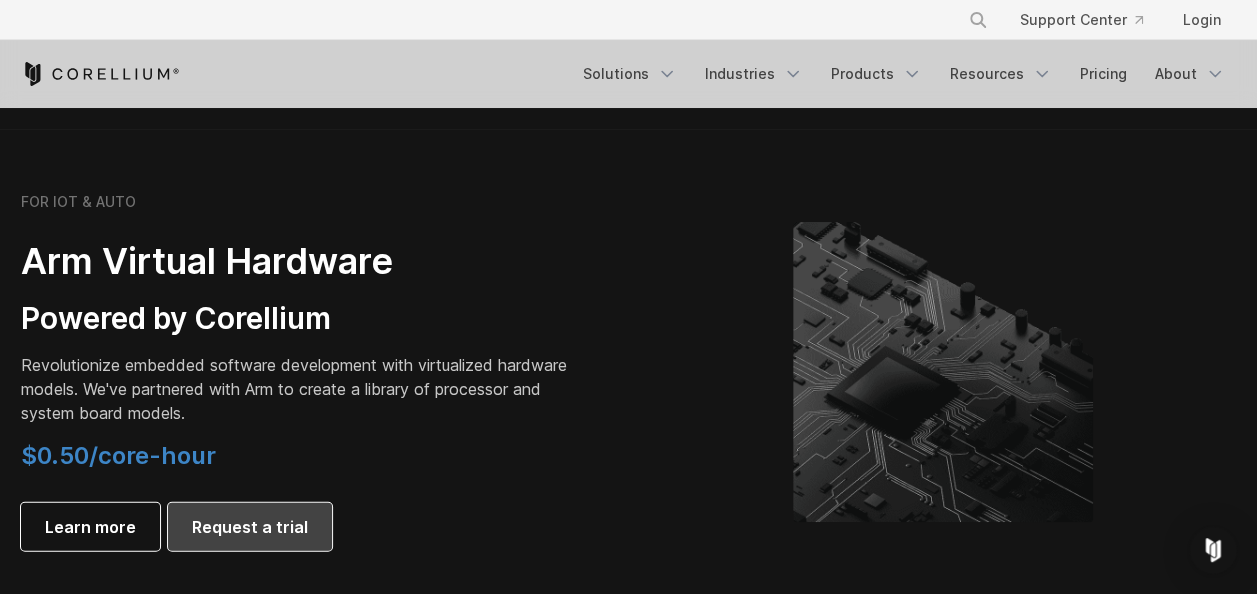 click on "Request a trial" at bounding box center [250, 527] 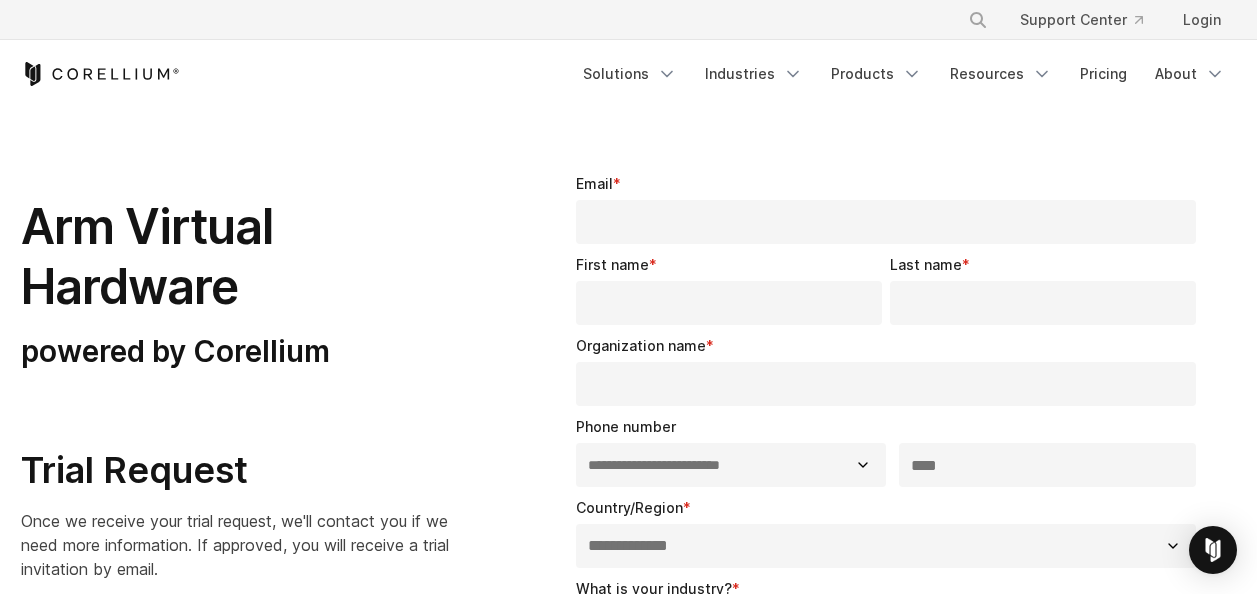 select on "**" 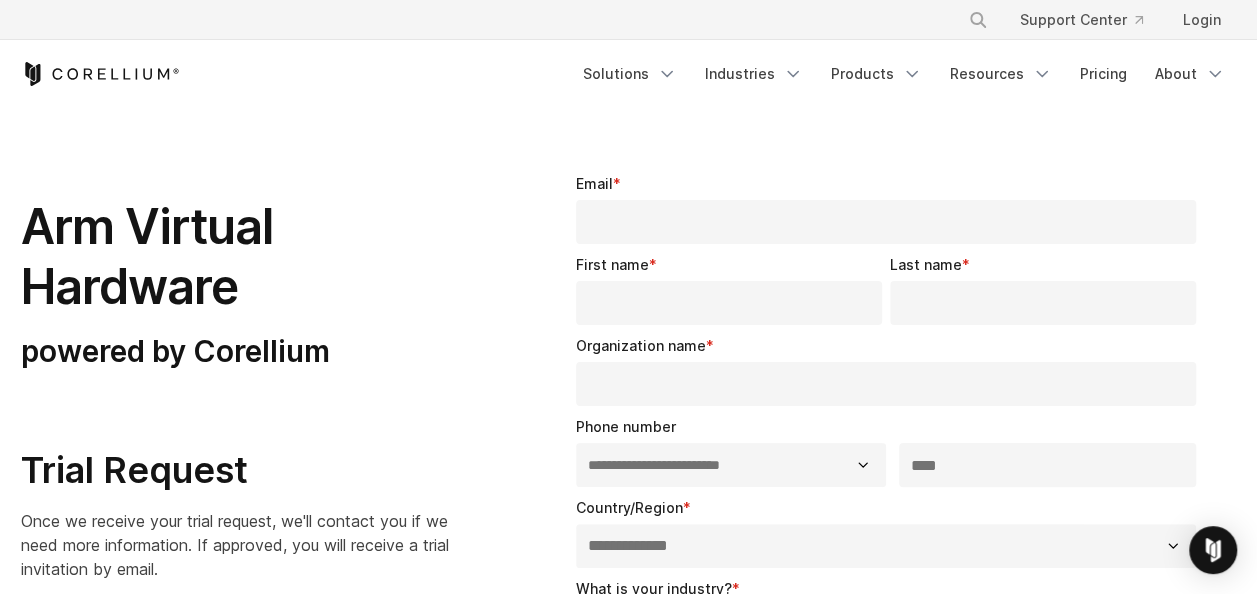 scroll, scrollTop: 0, scrollLeft: 0, axis: both 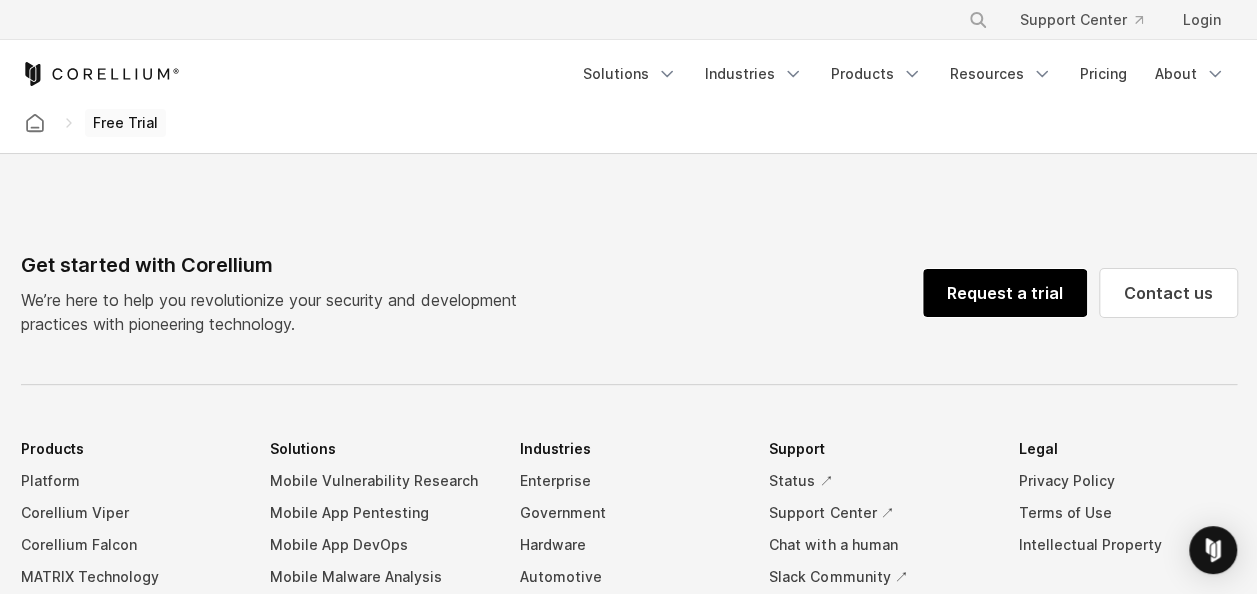 click on "Request a trial" at bounding box center [1005, 293] 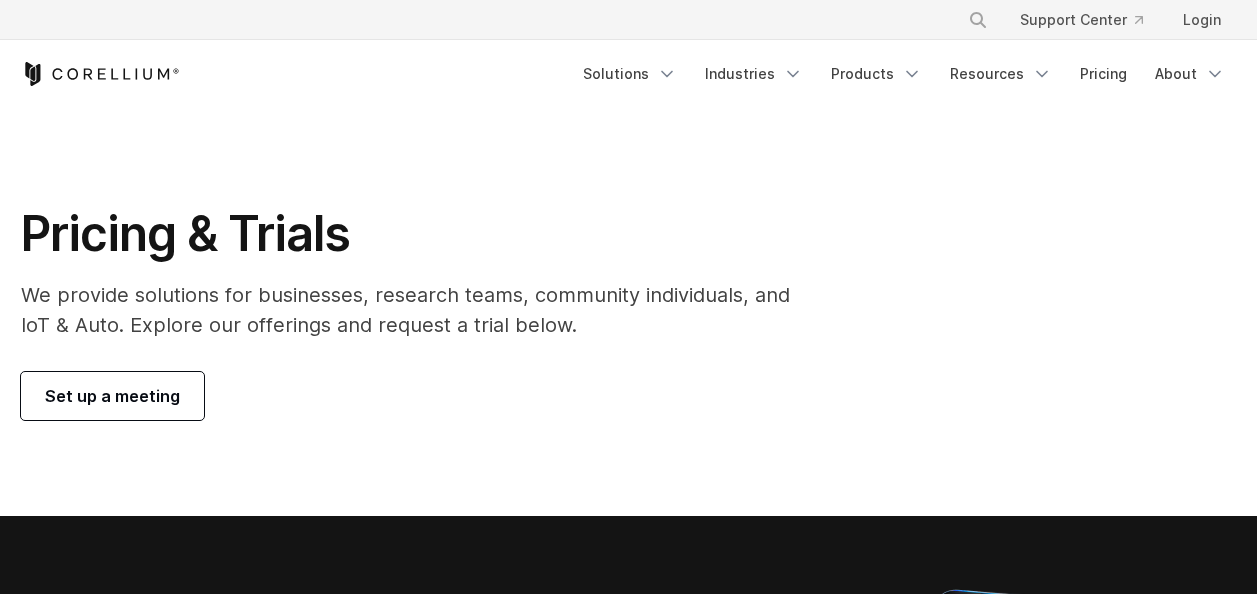 scroll, scrollTop: 0, scrollLeft: 0, axis: both 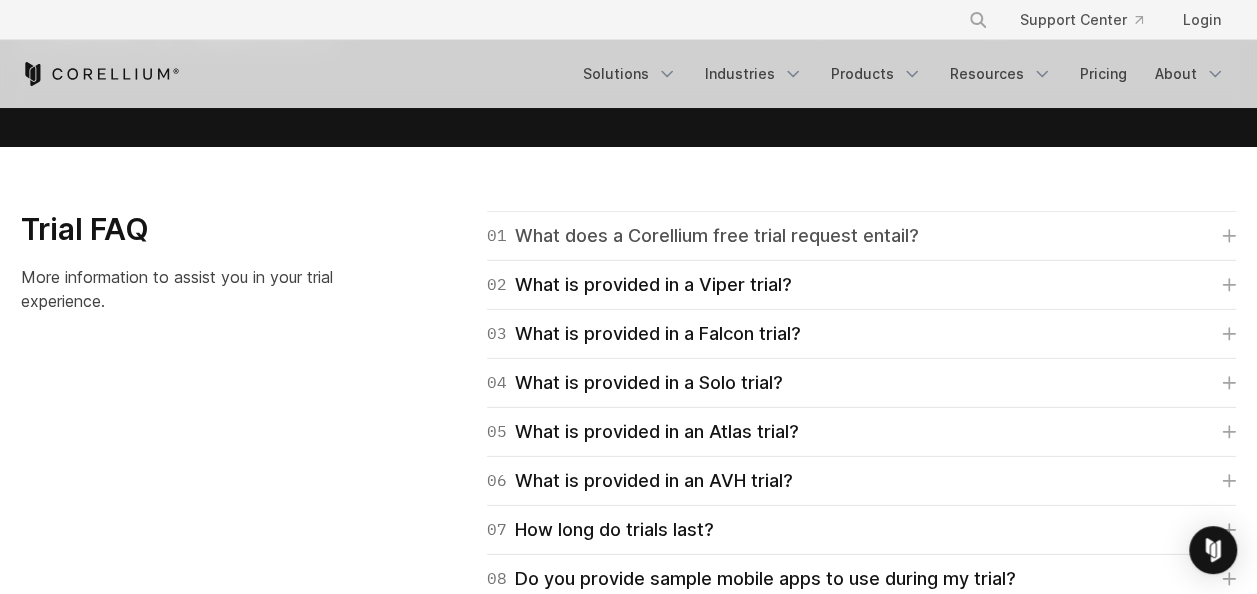 click on "01
What does a Corellium free trial request entail?" at bounding box center [703, 236] 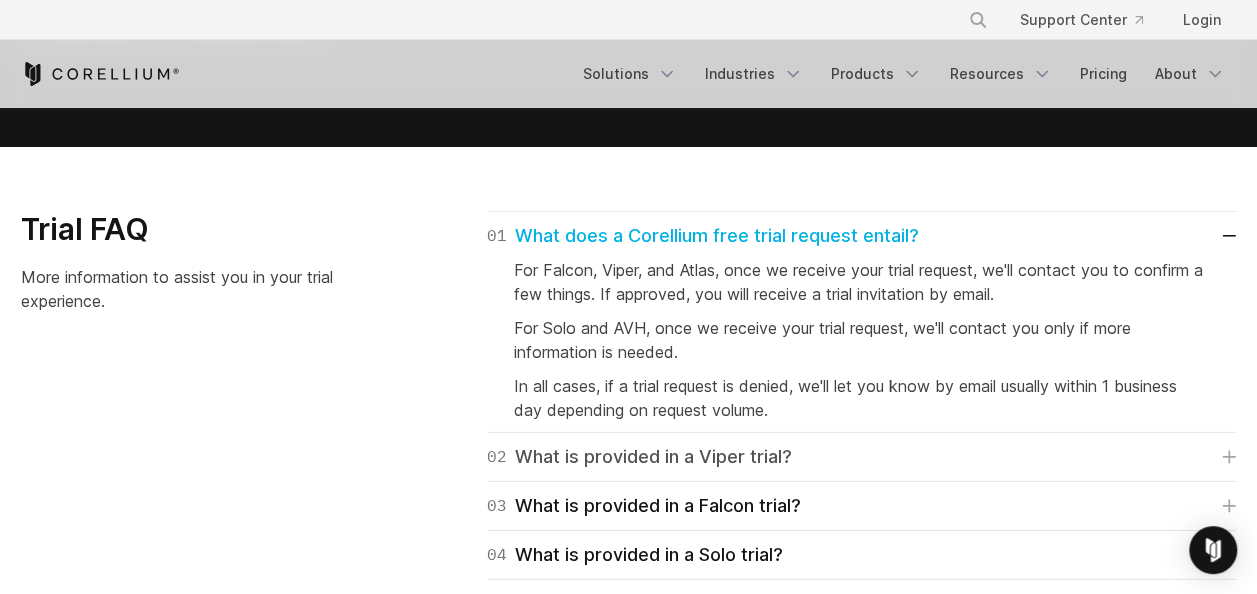 scroll, scrollTop: 3100, scrollLeft: 0, axis: vertical 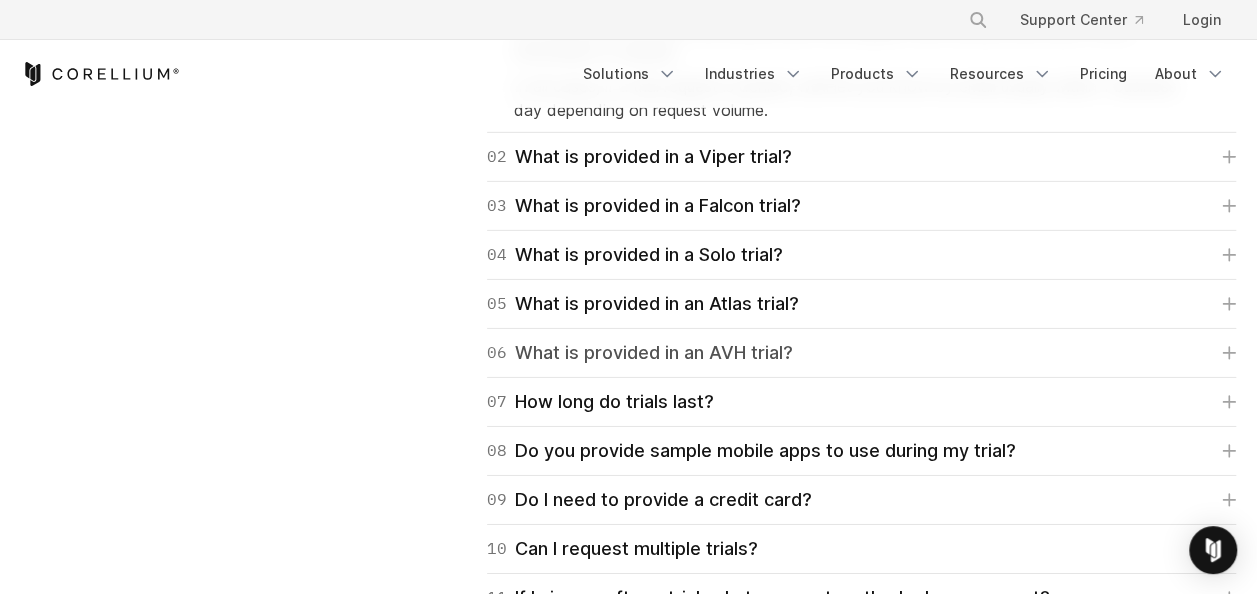 click on "06
What is provided in an AVH trial?" at bounding box center [640, 353] 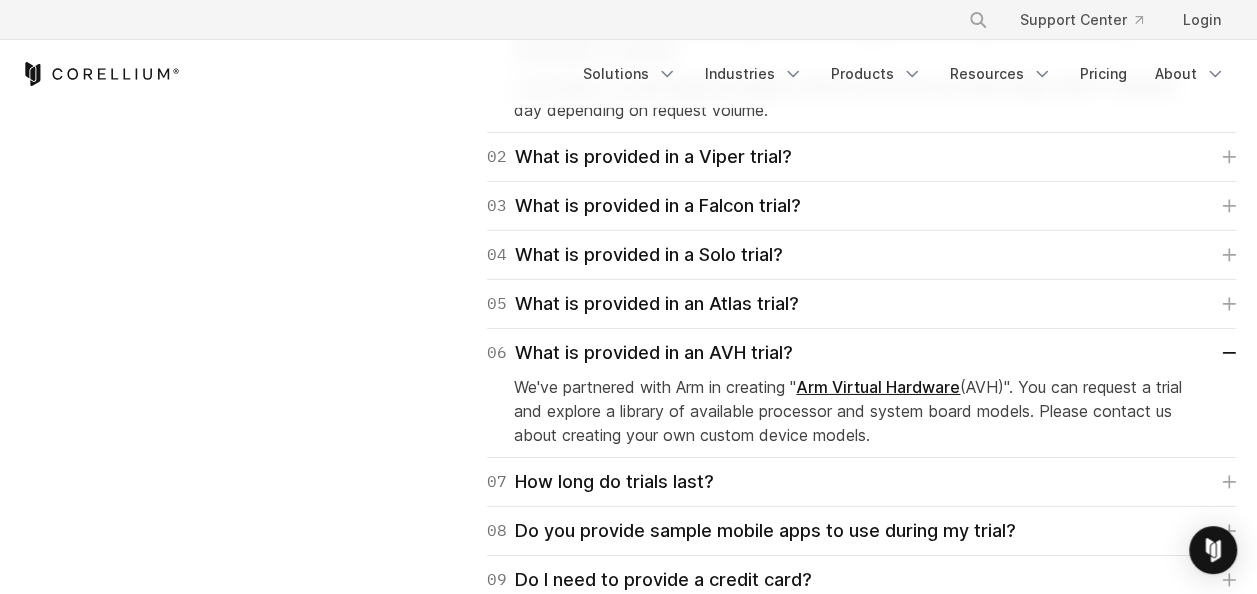 click on "Arm Virtual Hardware" at bounding box center (878, 387) 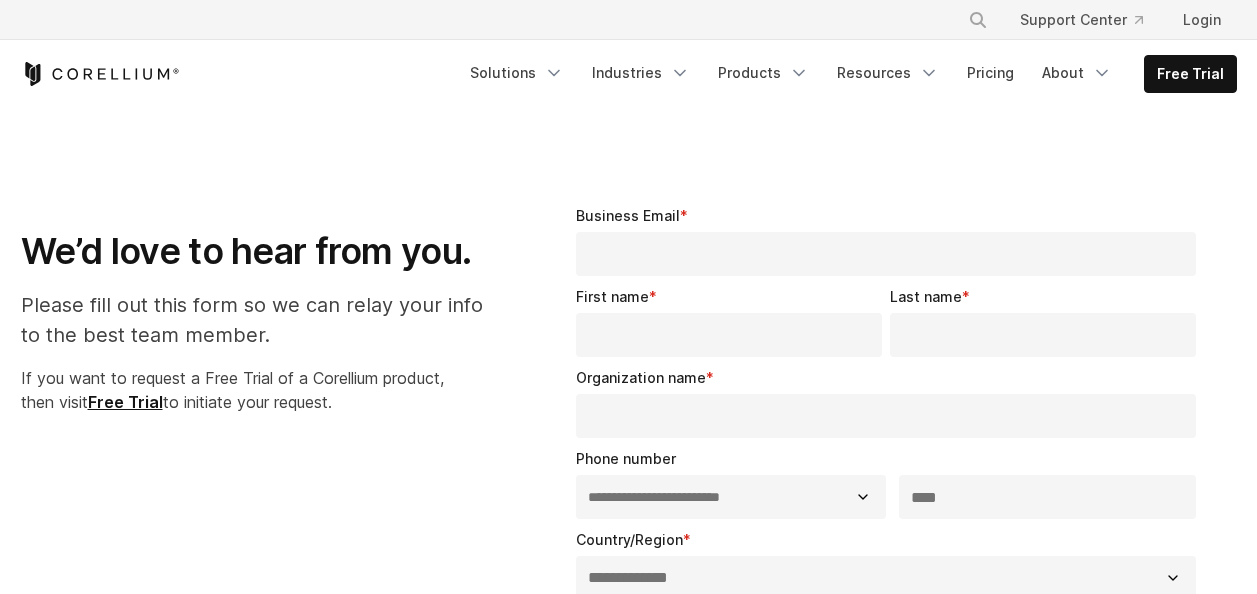 select on "**" 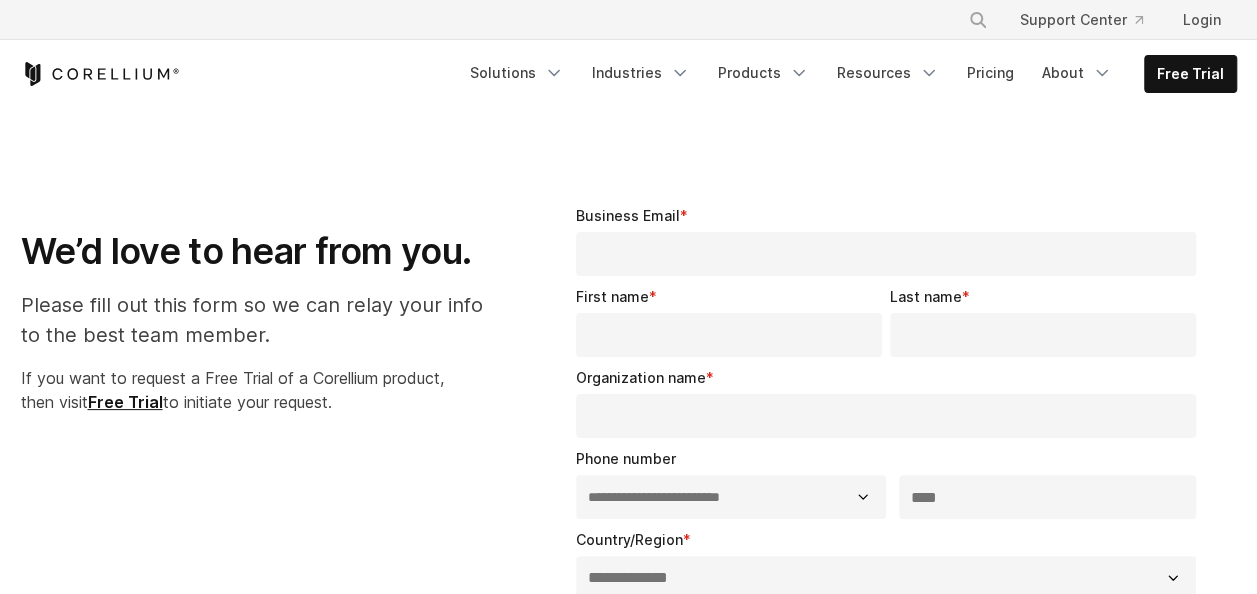 scroll, scrollTop: 0, scrollLeft: 0, axis: both 